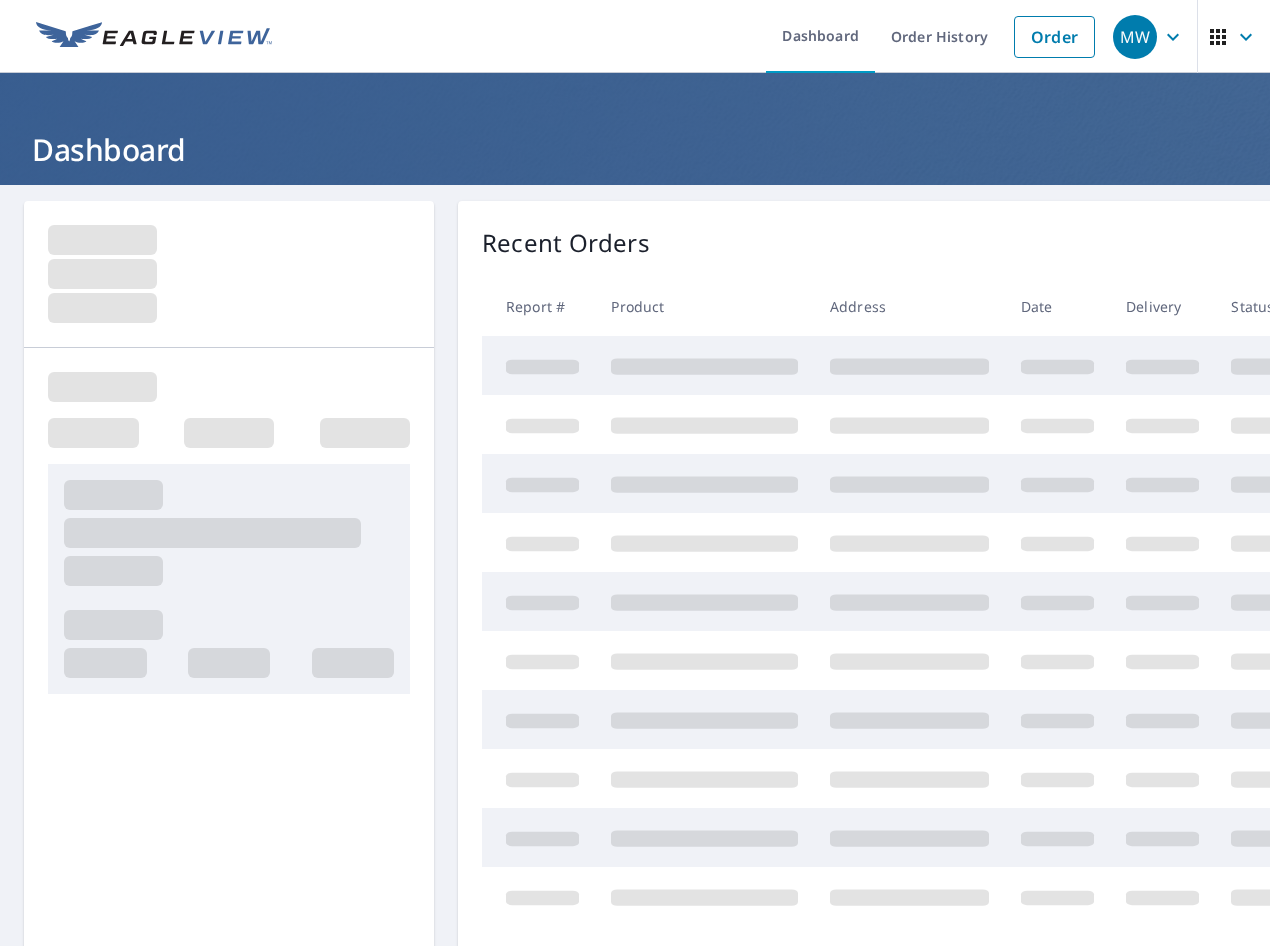 scroll, scrollTop: 0, scrollLeft: 0, axis: both 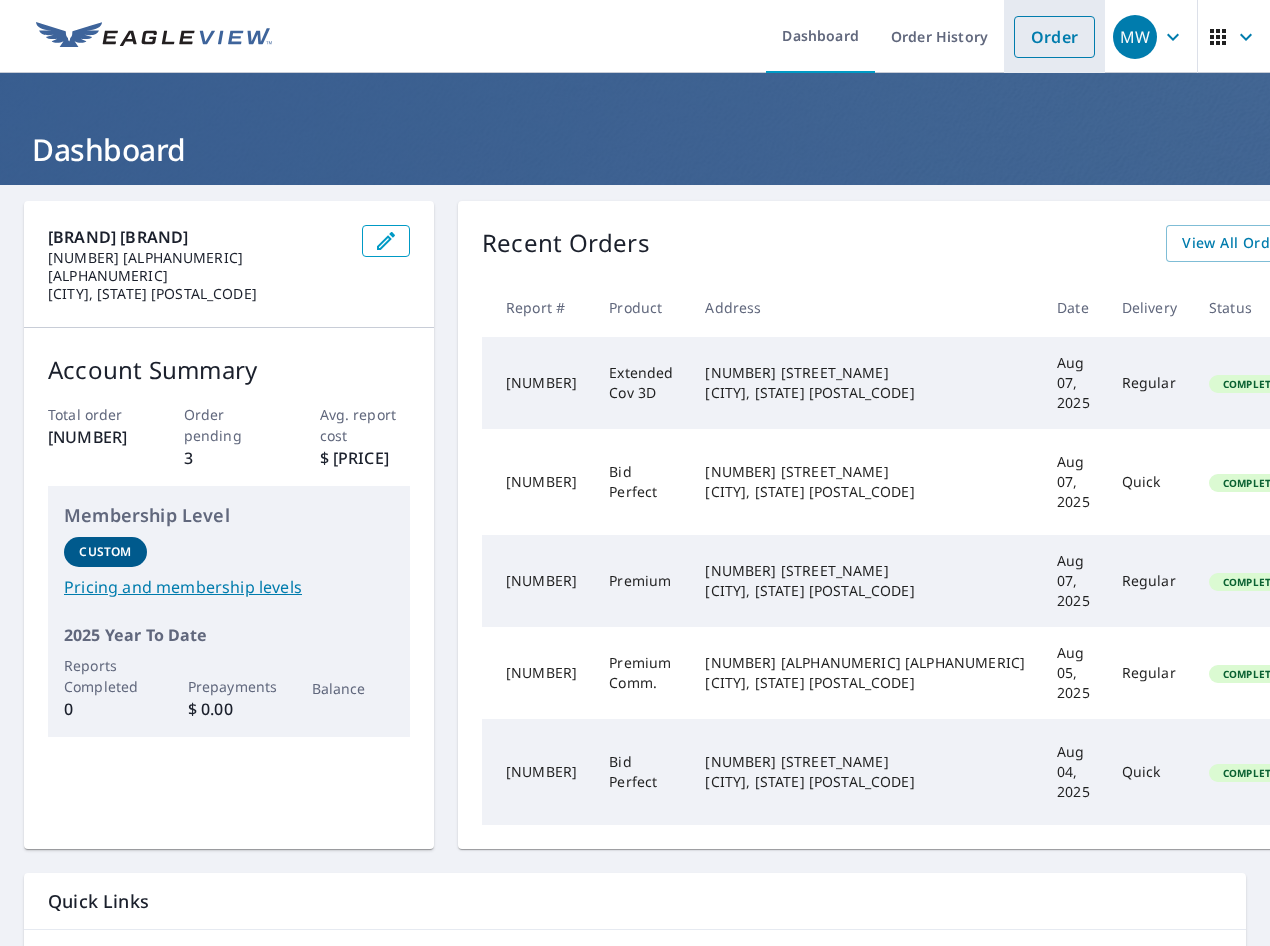 click on "Order" at bounding box center (1054, 37) 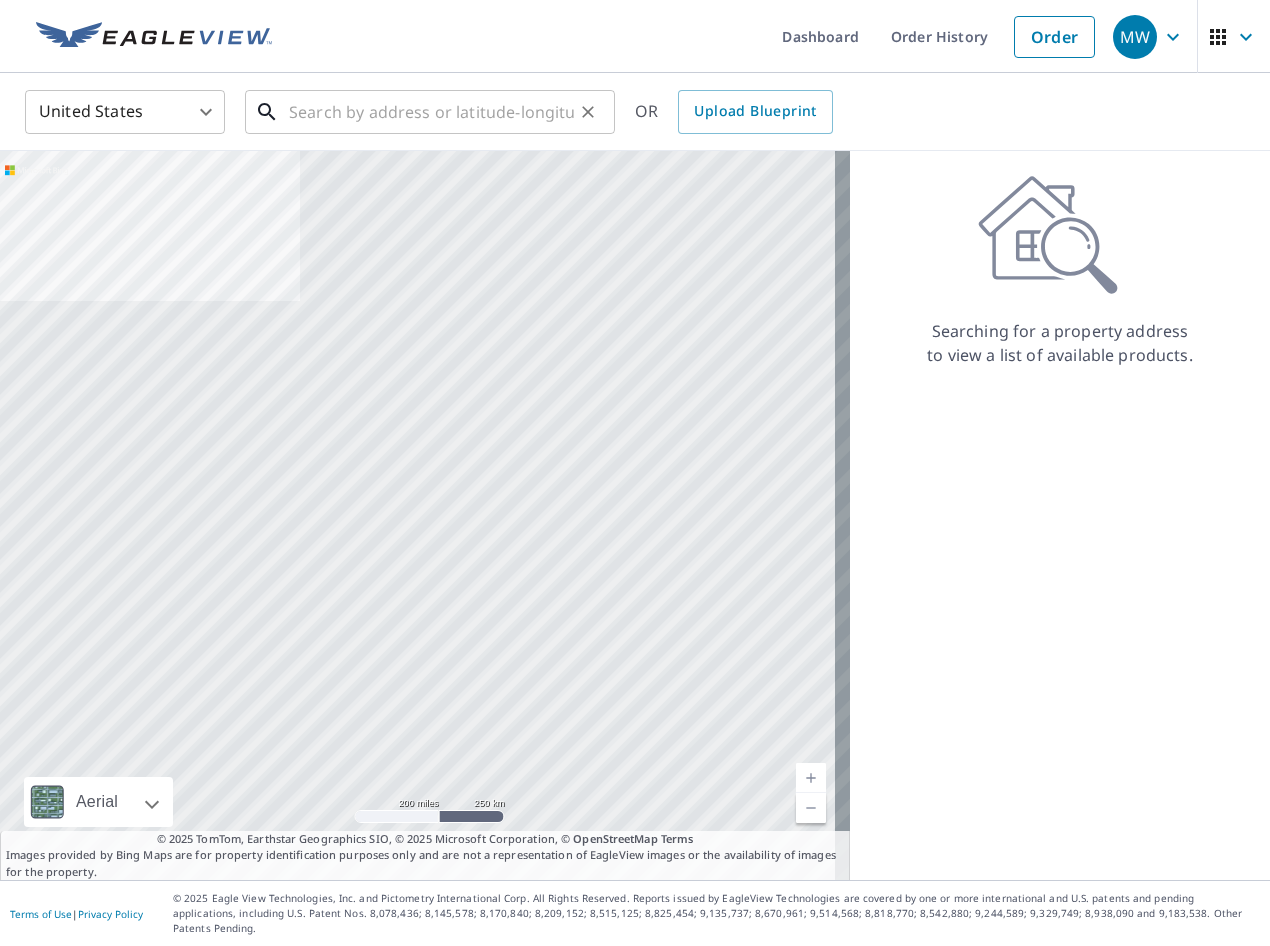click at bounding box center [431, 112] 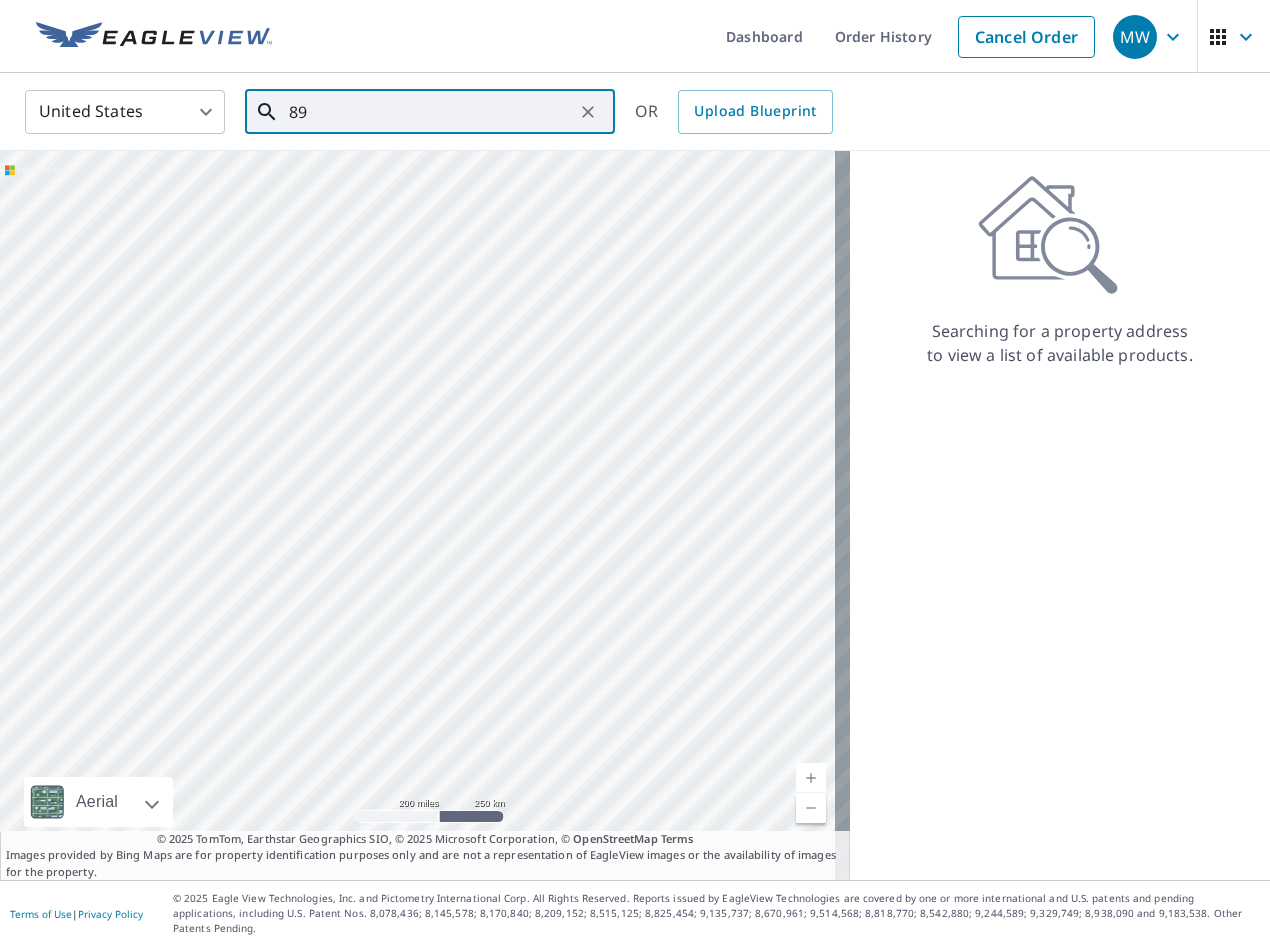 type on "8" 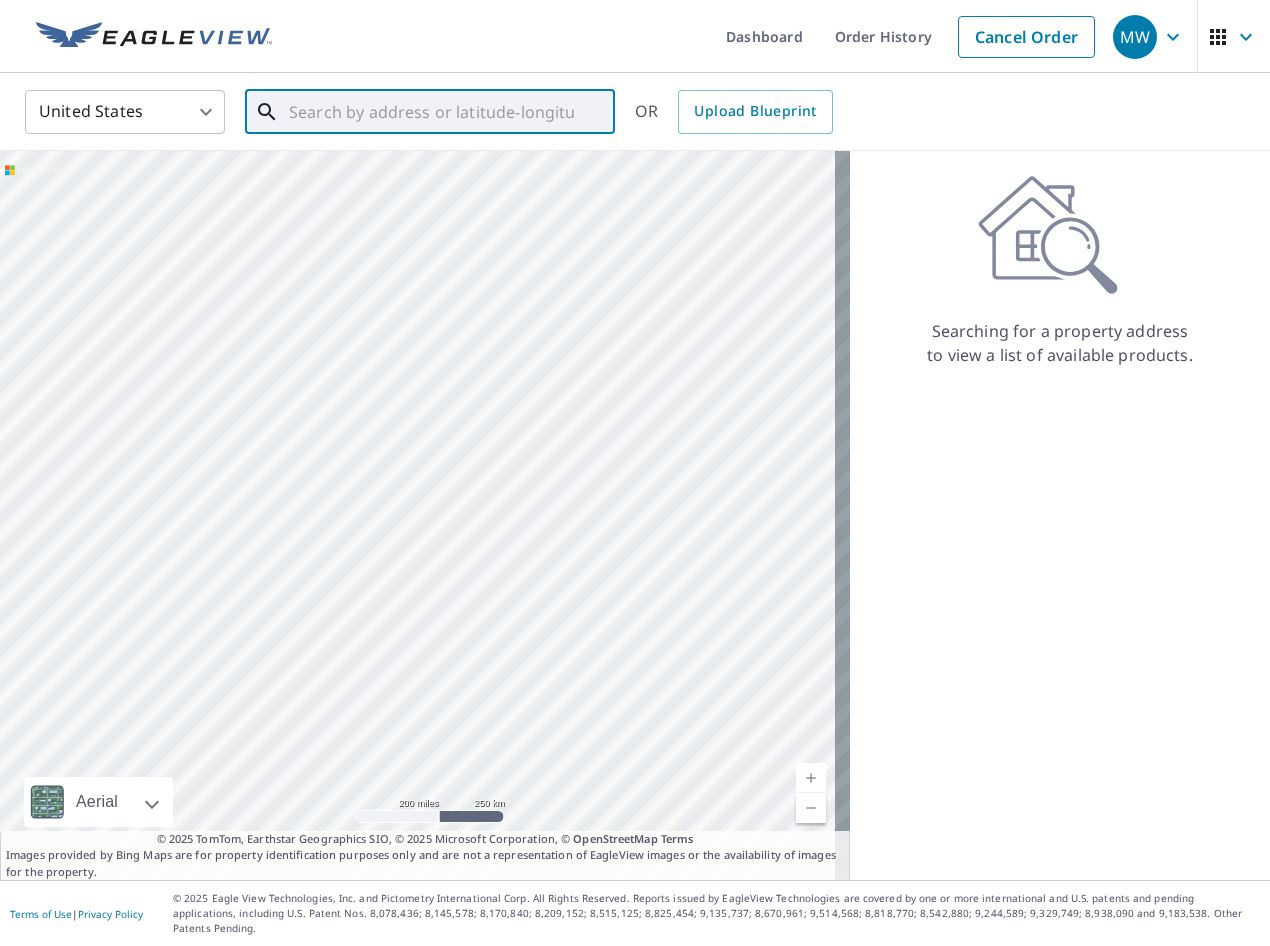 click at bounding box center [431, 112] 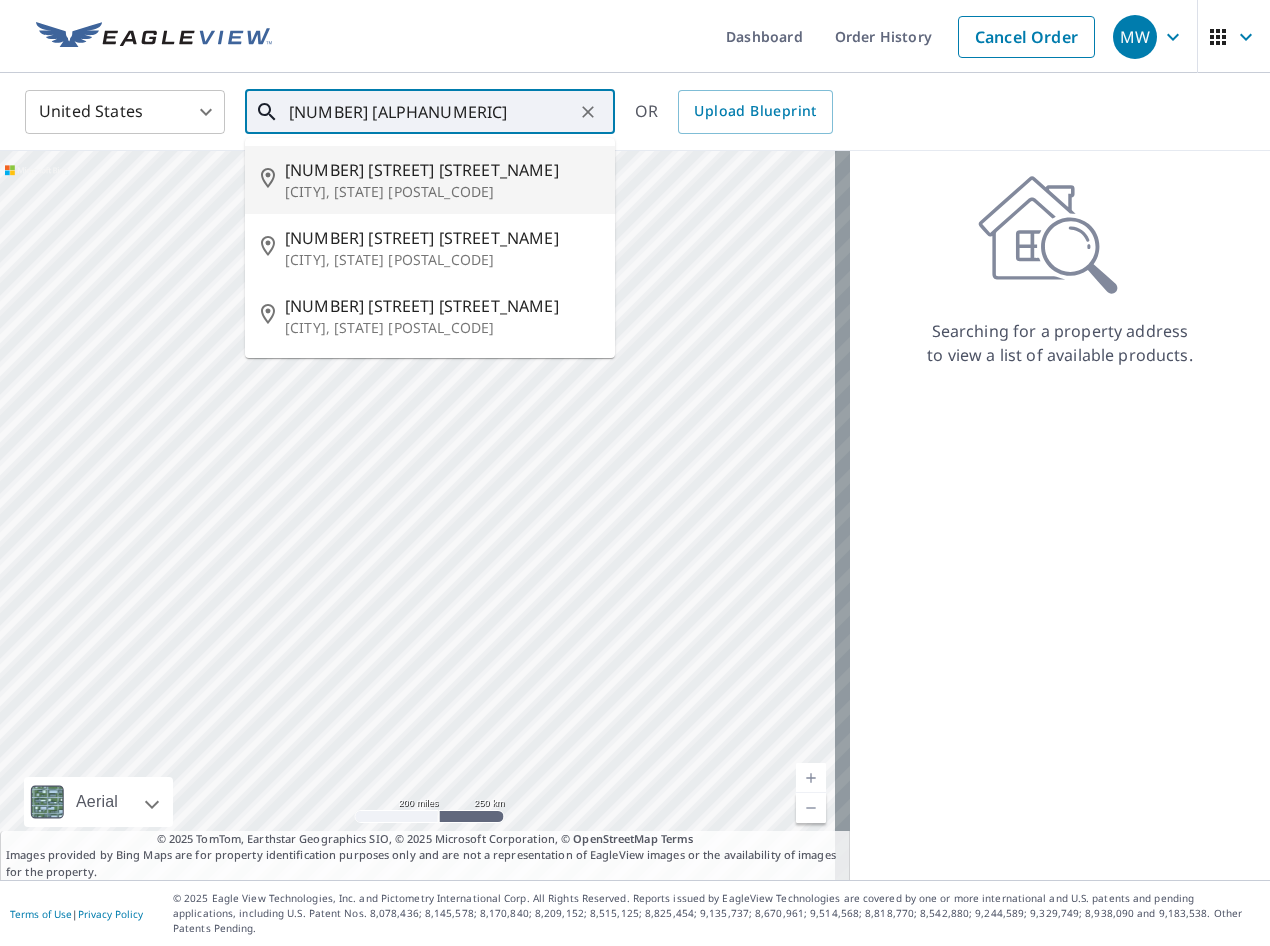 click on "[CITY], [STATE] [POSTAL_CODE]" at bounding box center (442, 192) 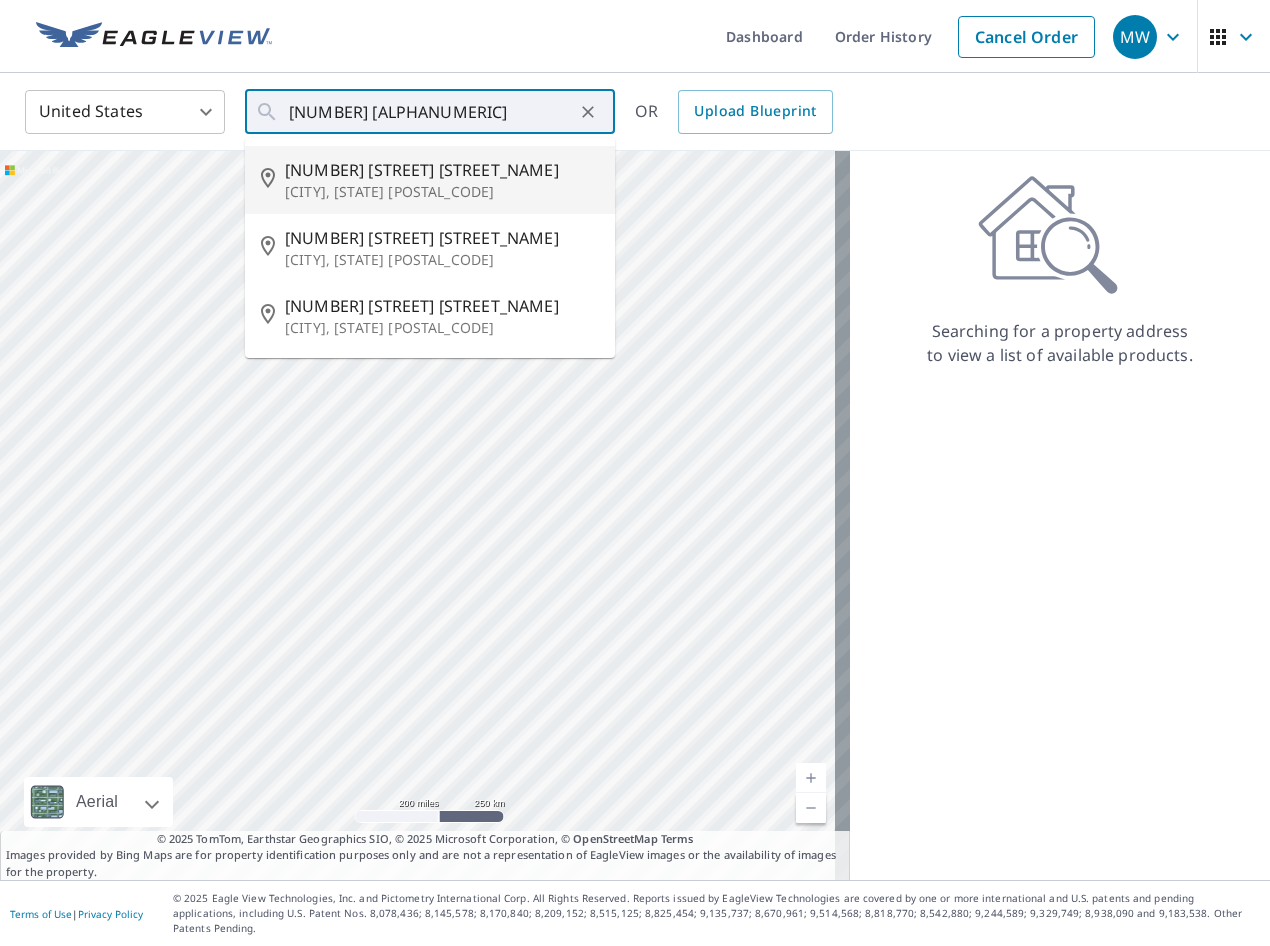 type on "[NUMBER] [STREET] [STREET_NAME] [CITY], [STATE] [POSTAL_CODE]" 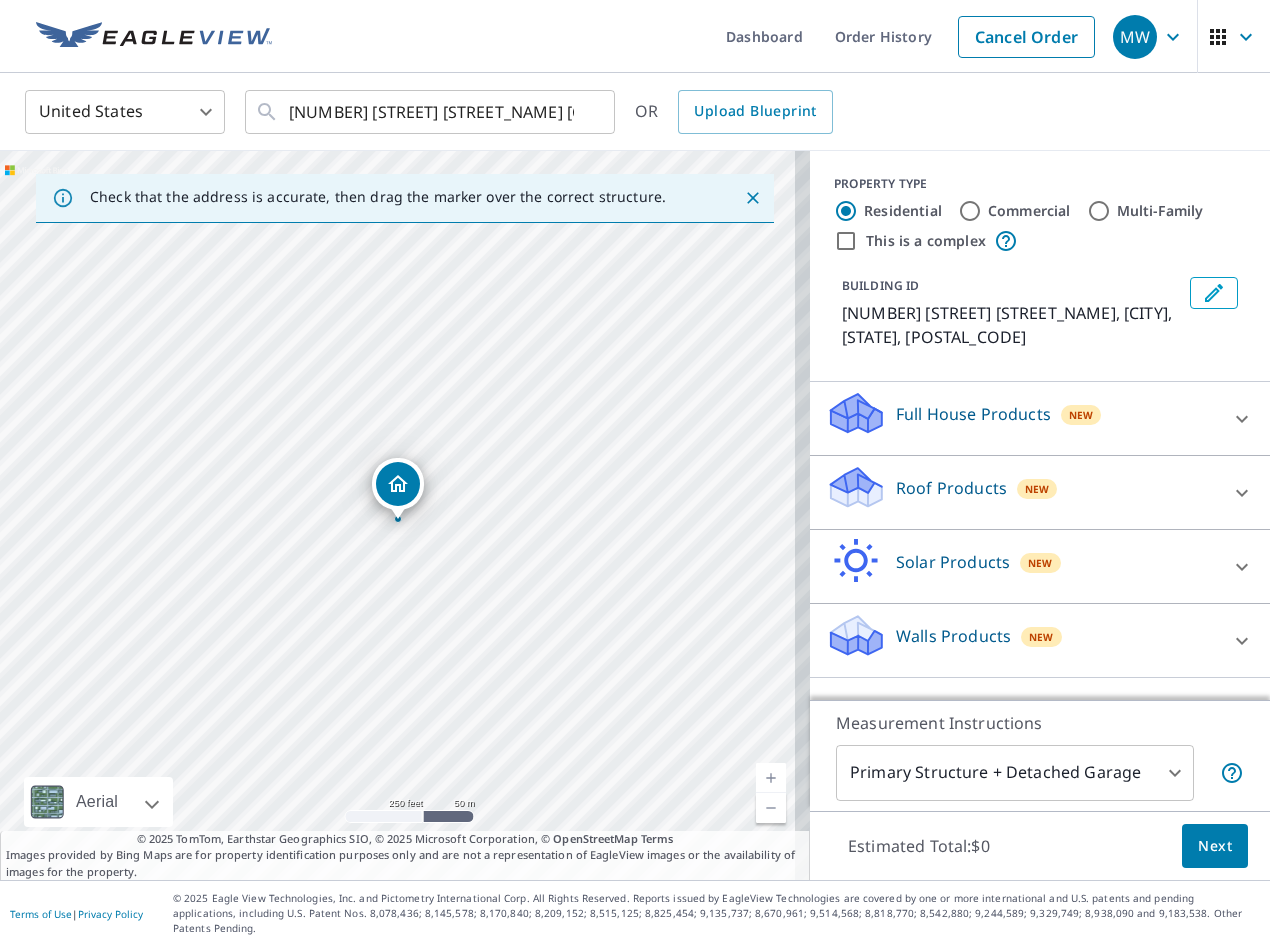 click on "Roof Products" at bounding box center (951, 488) 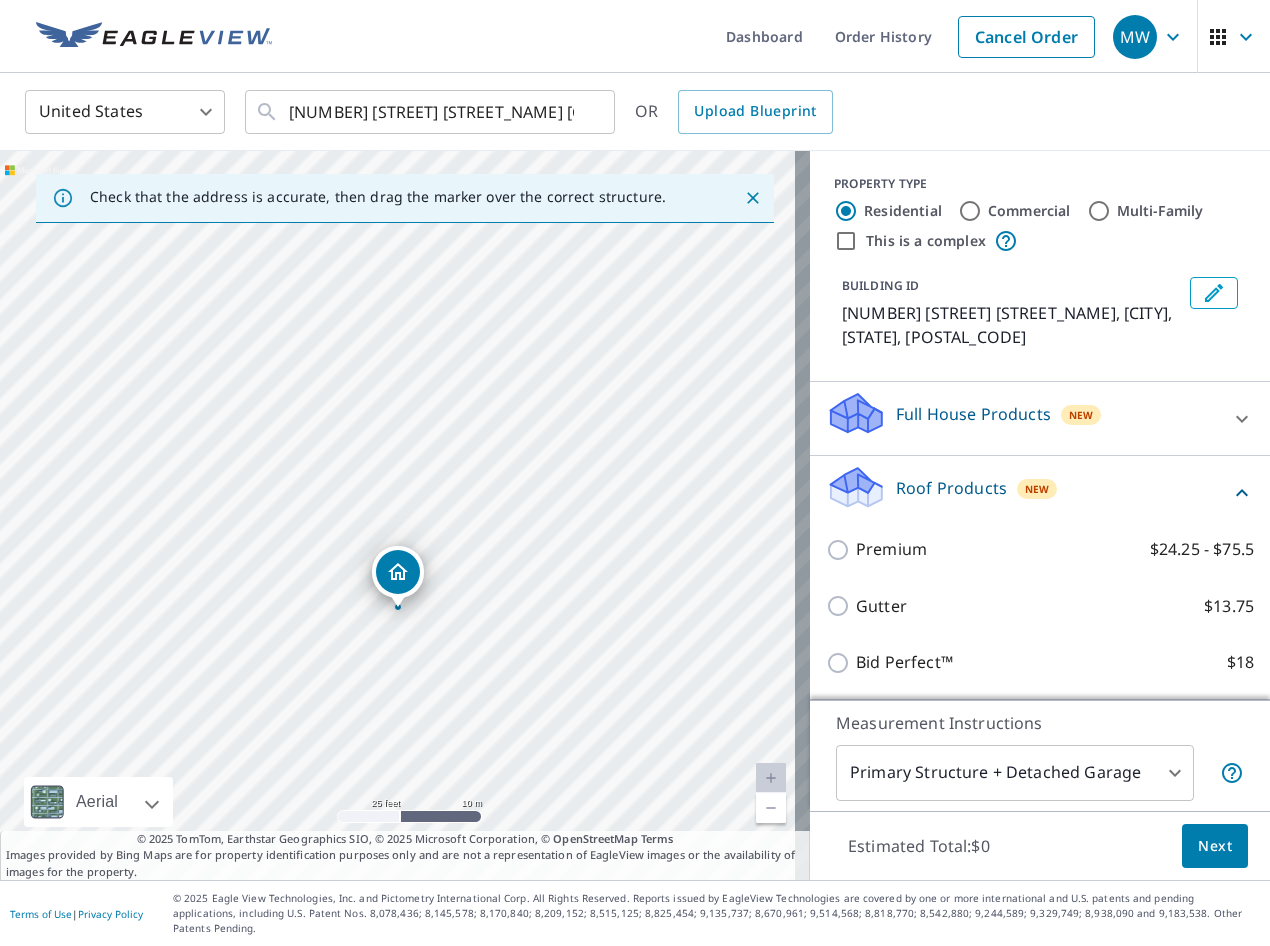 drag, startPoint x: 535, startPoint y: 521, endPoint x: 513, endPoint y: 362, distance: 160.5148 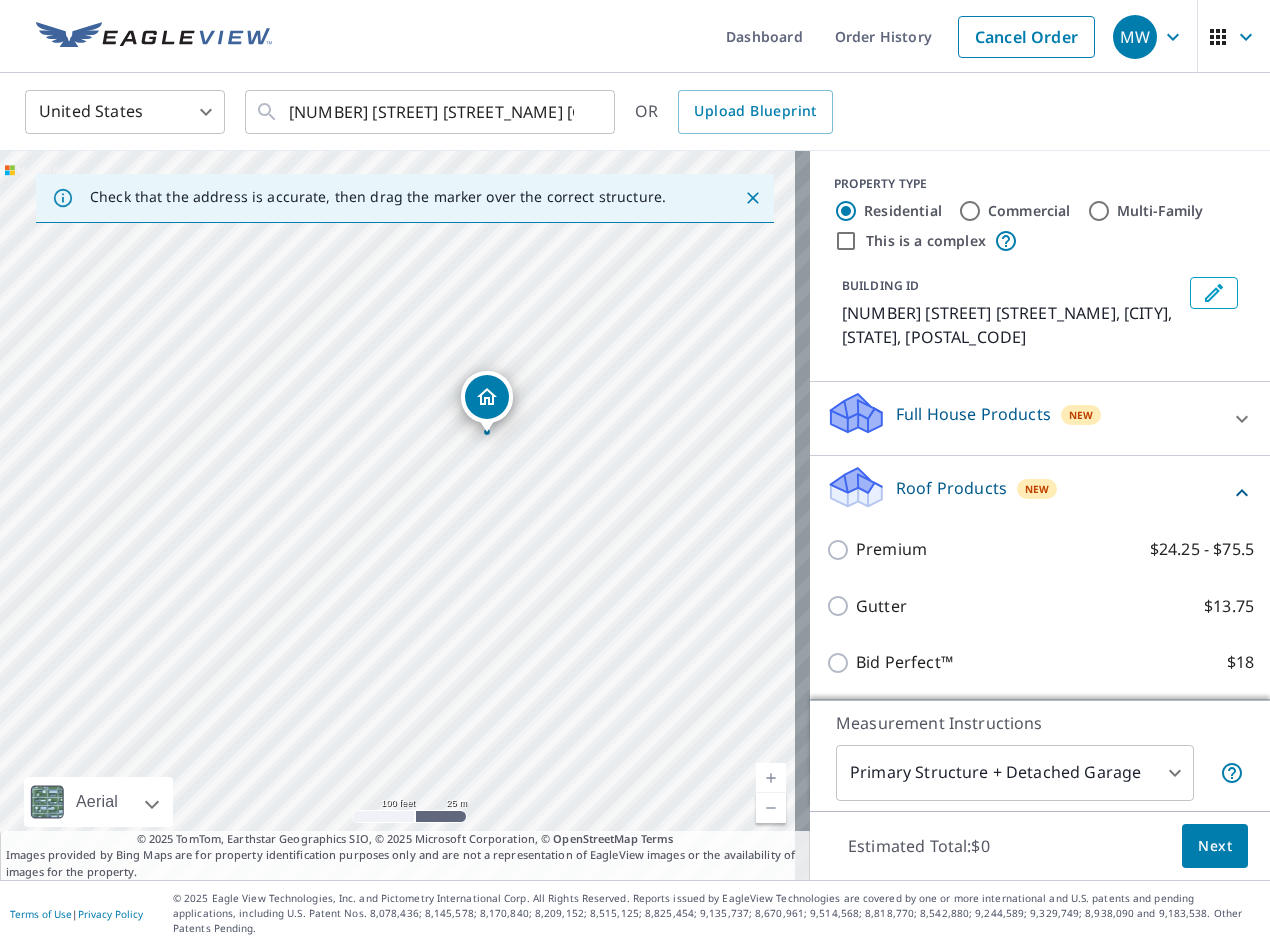 click on "[NUMBER] [STREET] [STREET_NAME] [CITY], [STATE] [POSTAL_CODE]" at bounding box center [405, 515] 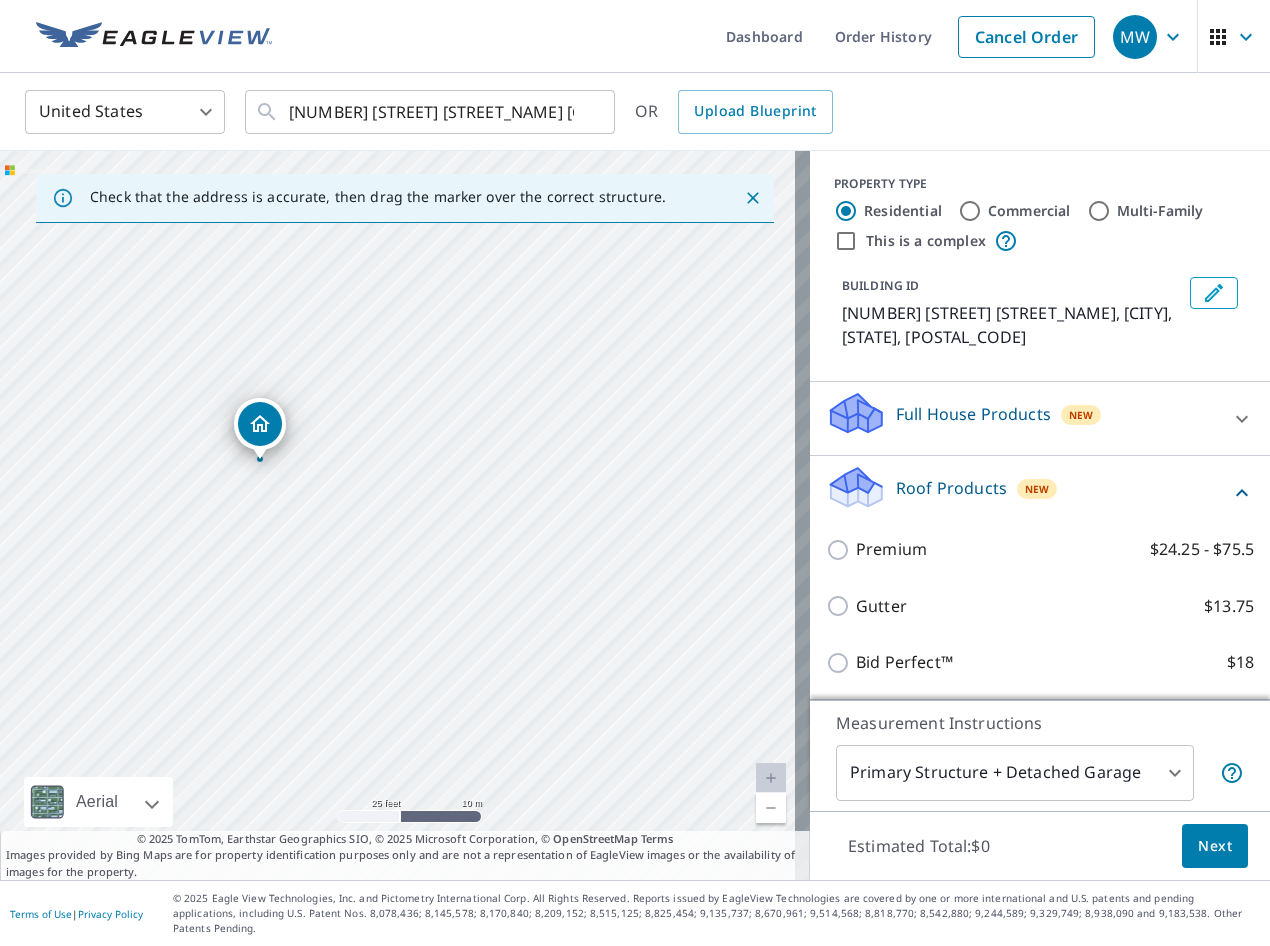drag, startPoint x: 306, startPoint y: 459, endPoint x: 484, endPoint y: 475, distance: 178.71765 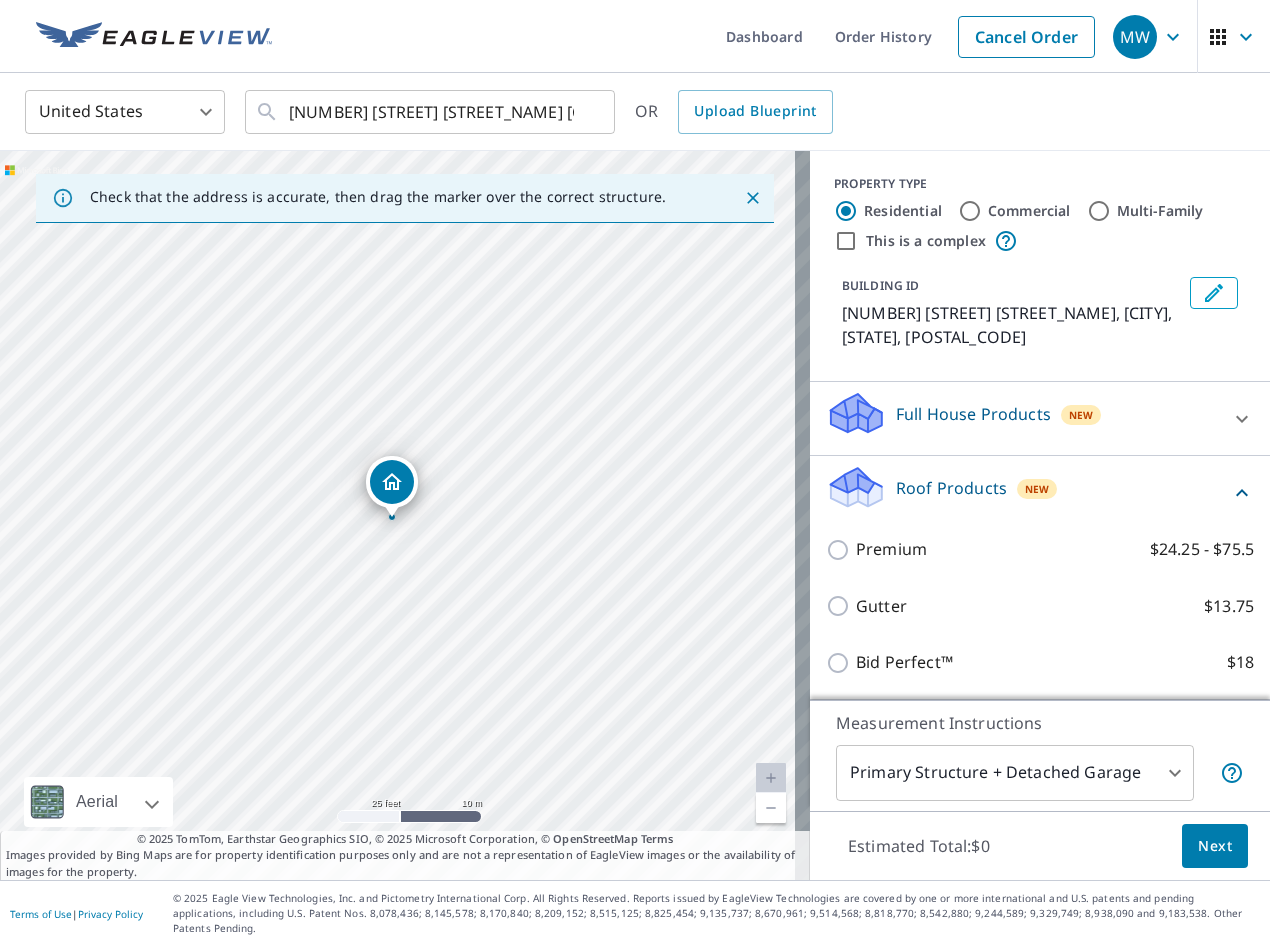 drag, startPoint x: 386, startPoint y: 494, endPoint x: 441, endPoint y: 515, distance: 58.872746 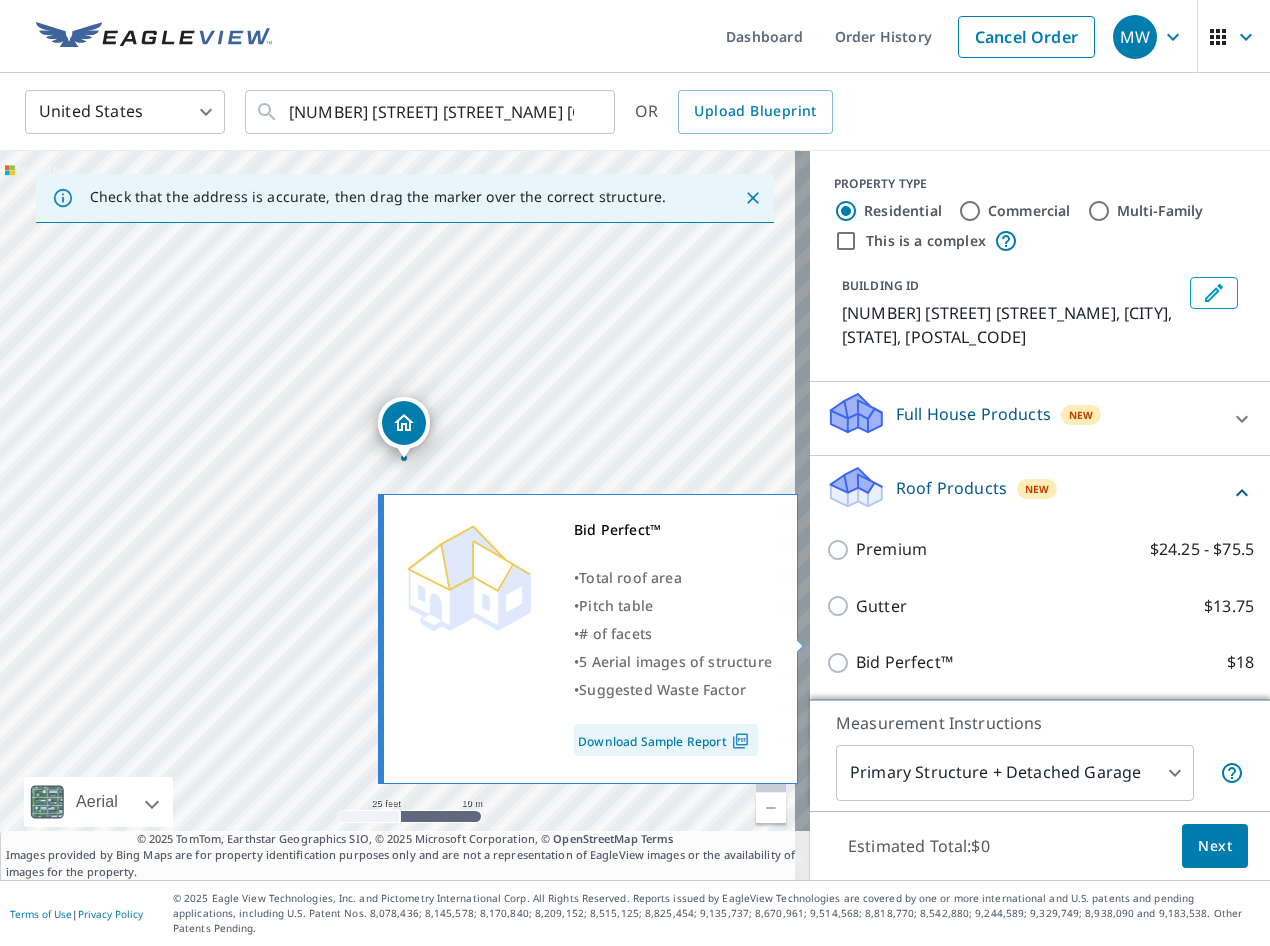 click on "Bid Perfect™ $18" at bounding box center [841, 663] 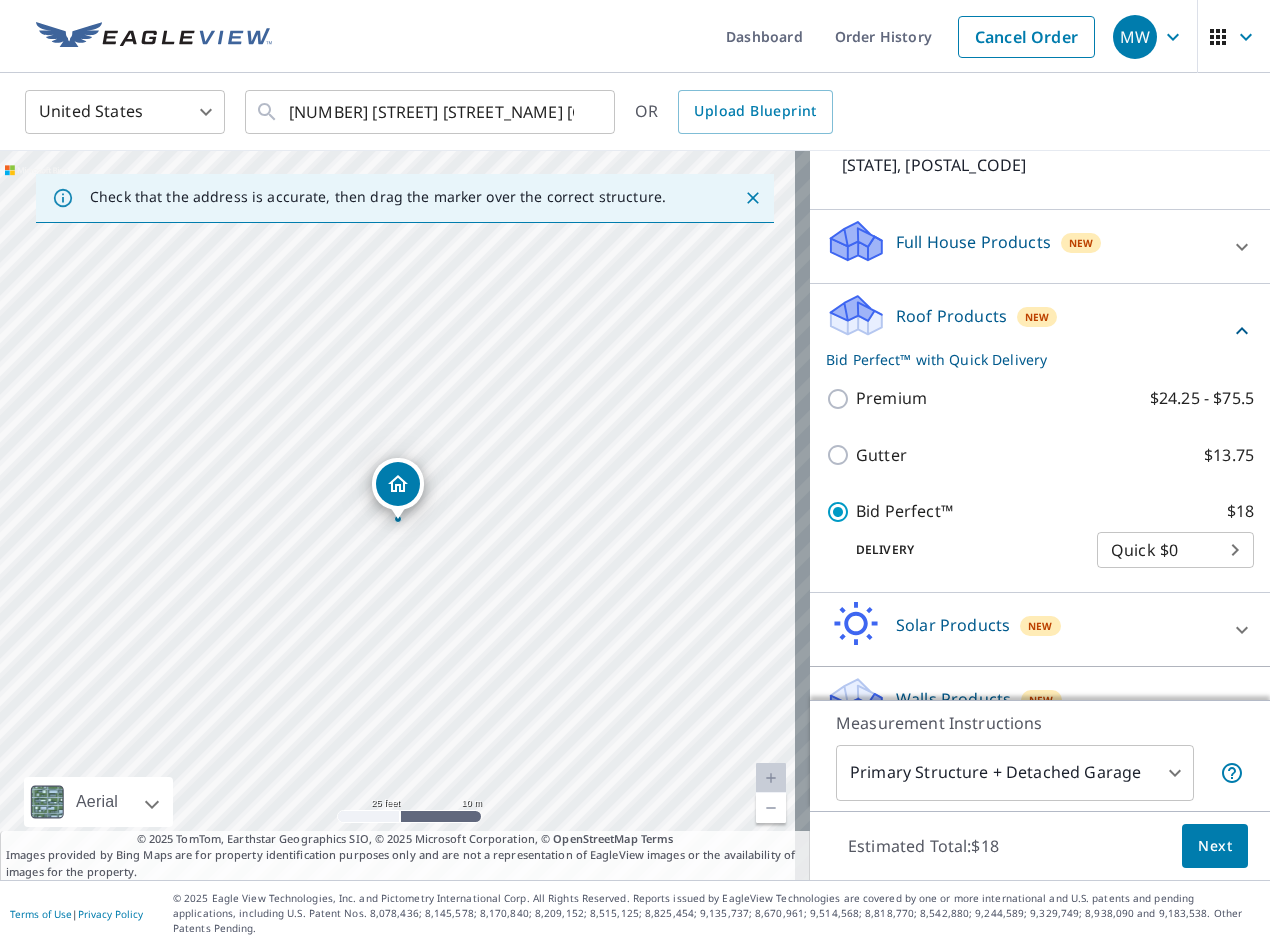 scroll, scrollTop: 174, scrollLeft: 0, axis: vertical 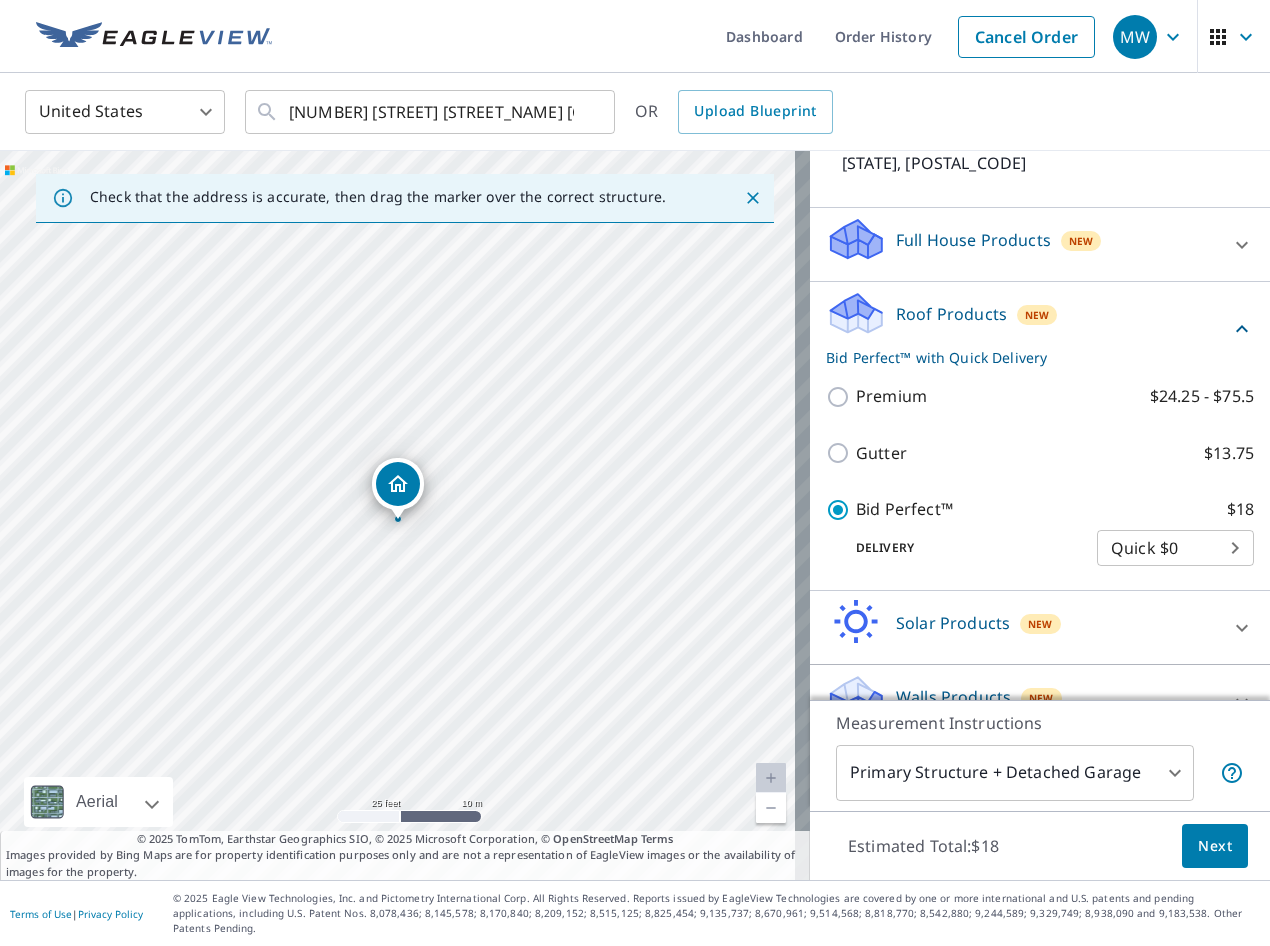 click on "Next" at bounding box center [1215, 846] 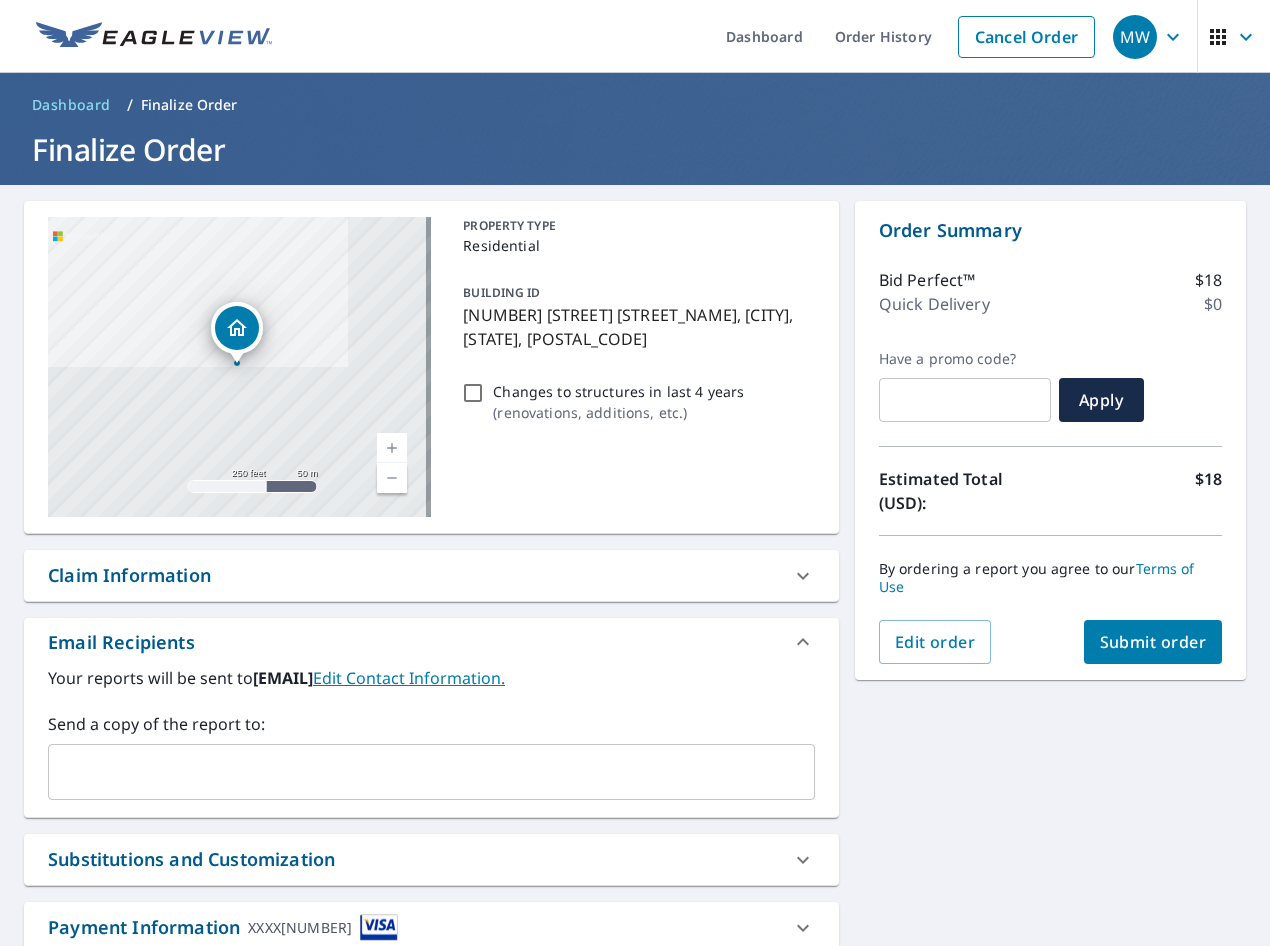 drag, startPoint x: 377, startPoint y: 784, endPoint x: 387, endPoint y: 780, distance: 10.770329 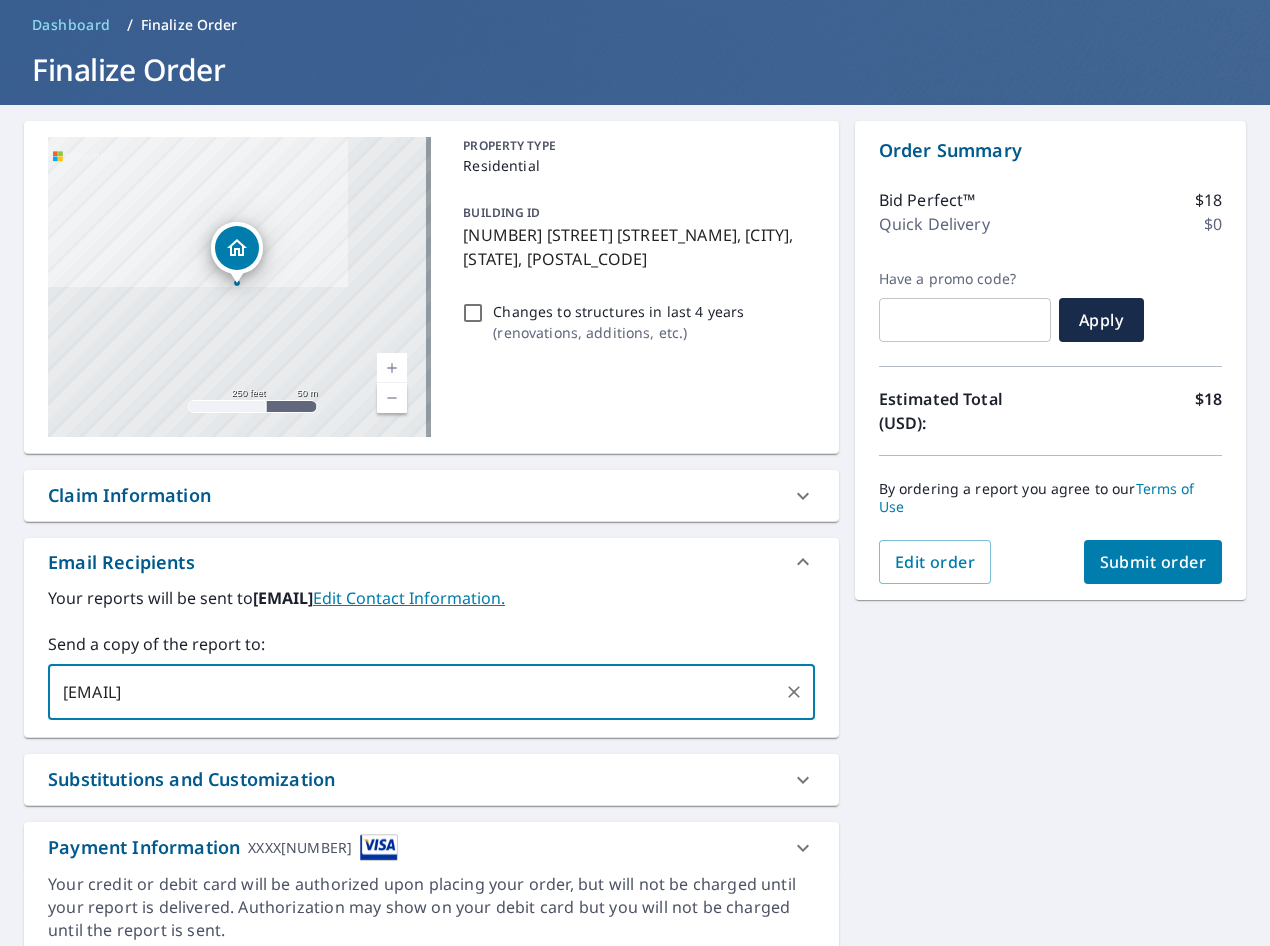 scroll, scrollTop: 0, scrollLeft: 0, axis: both 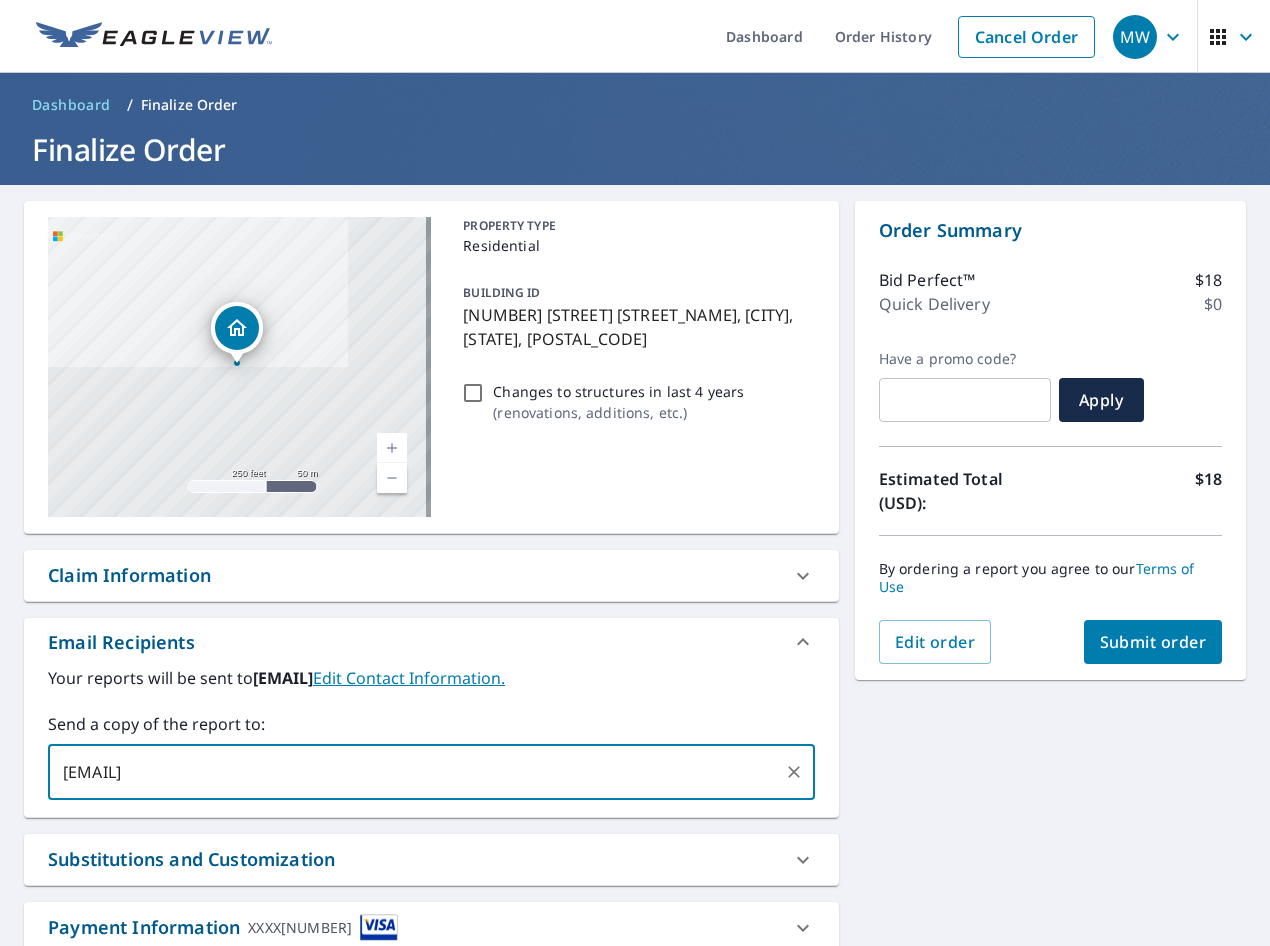 type on "[EMAIL]" 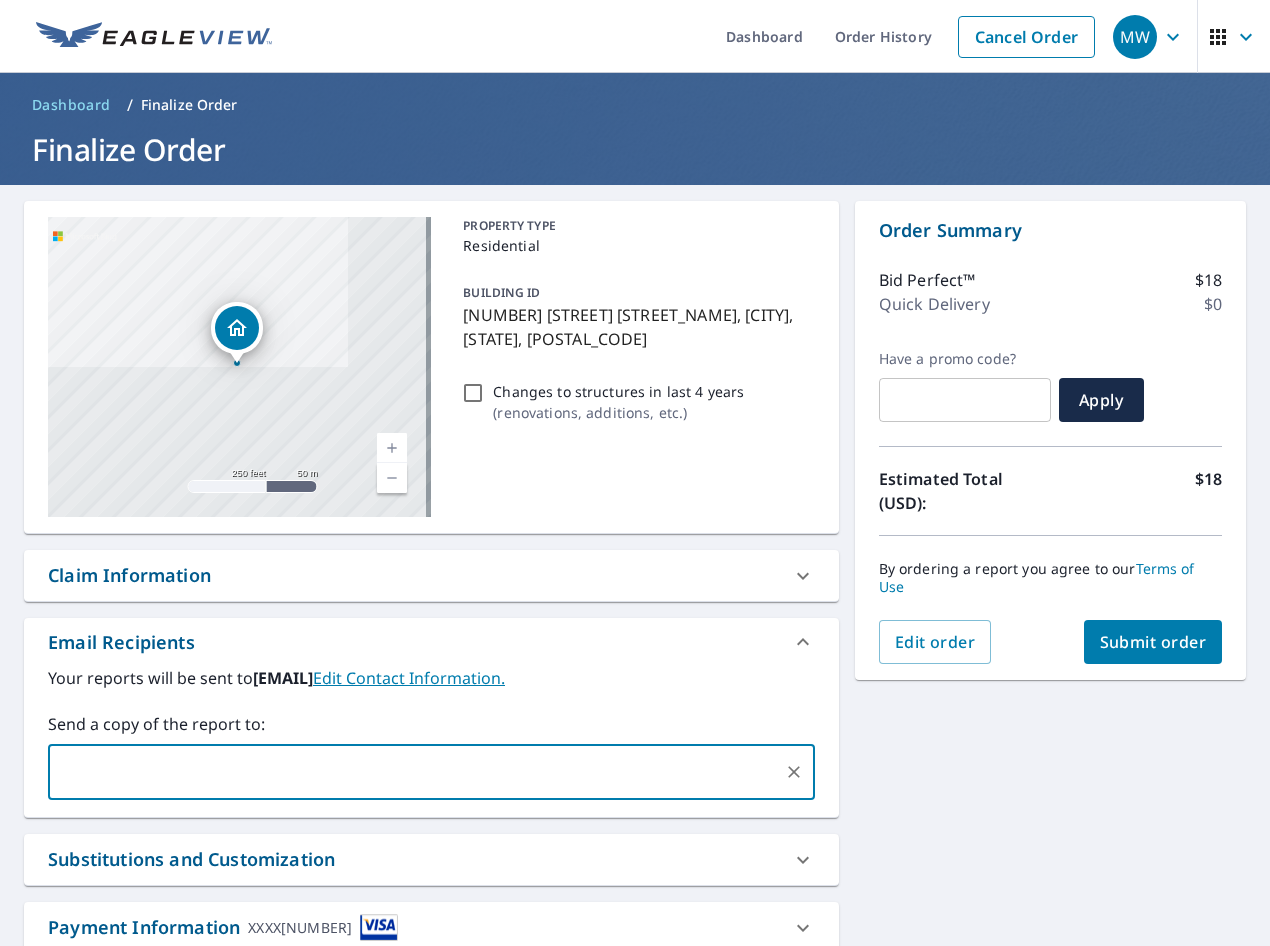 click on "Submit order" at bounding box center (1153, 642) 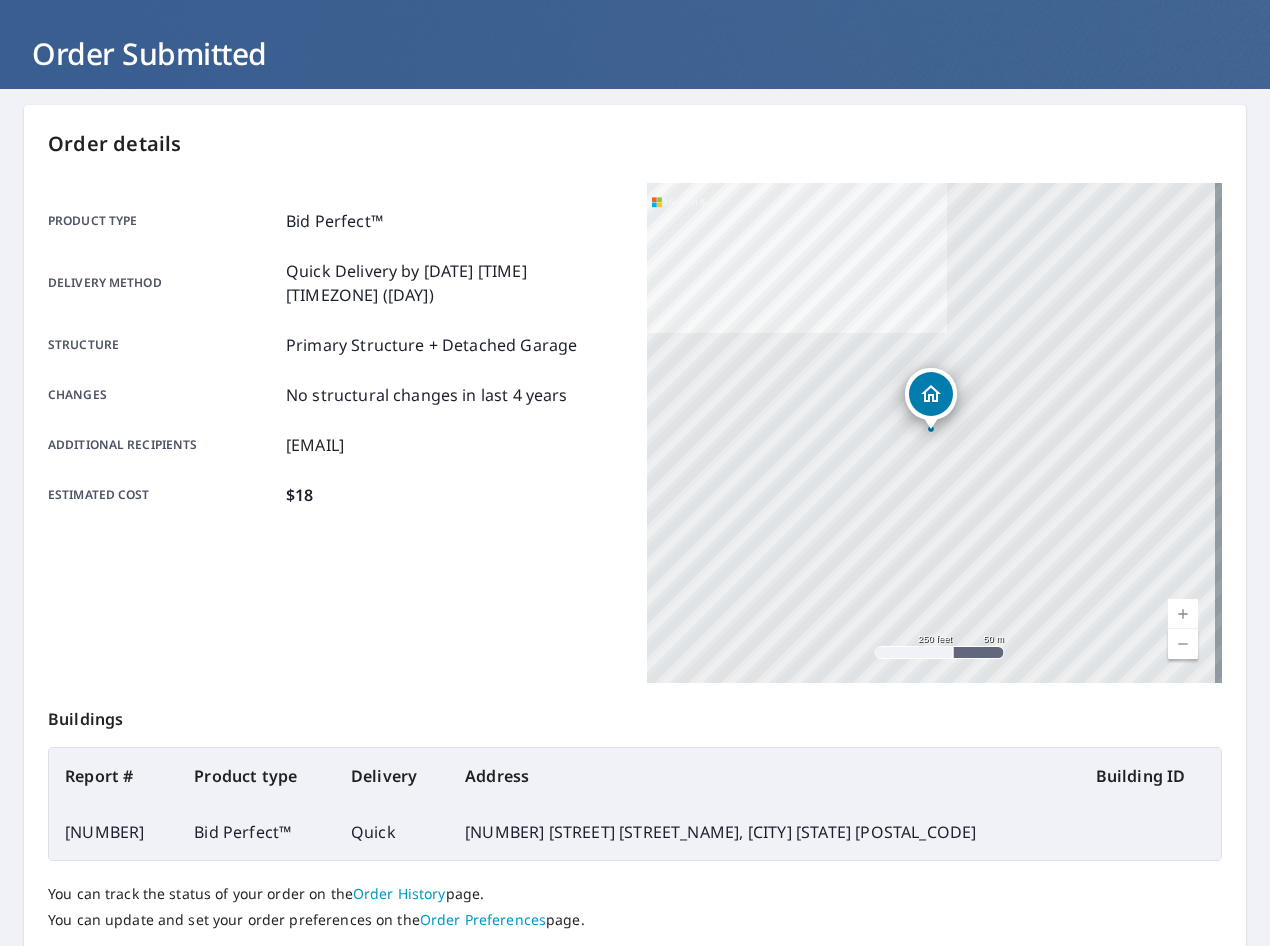 scroll, scrollTop: 231, scrollLeft: 0, axis: vertical 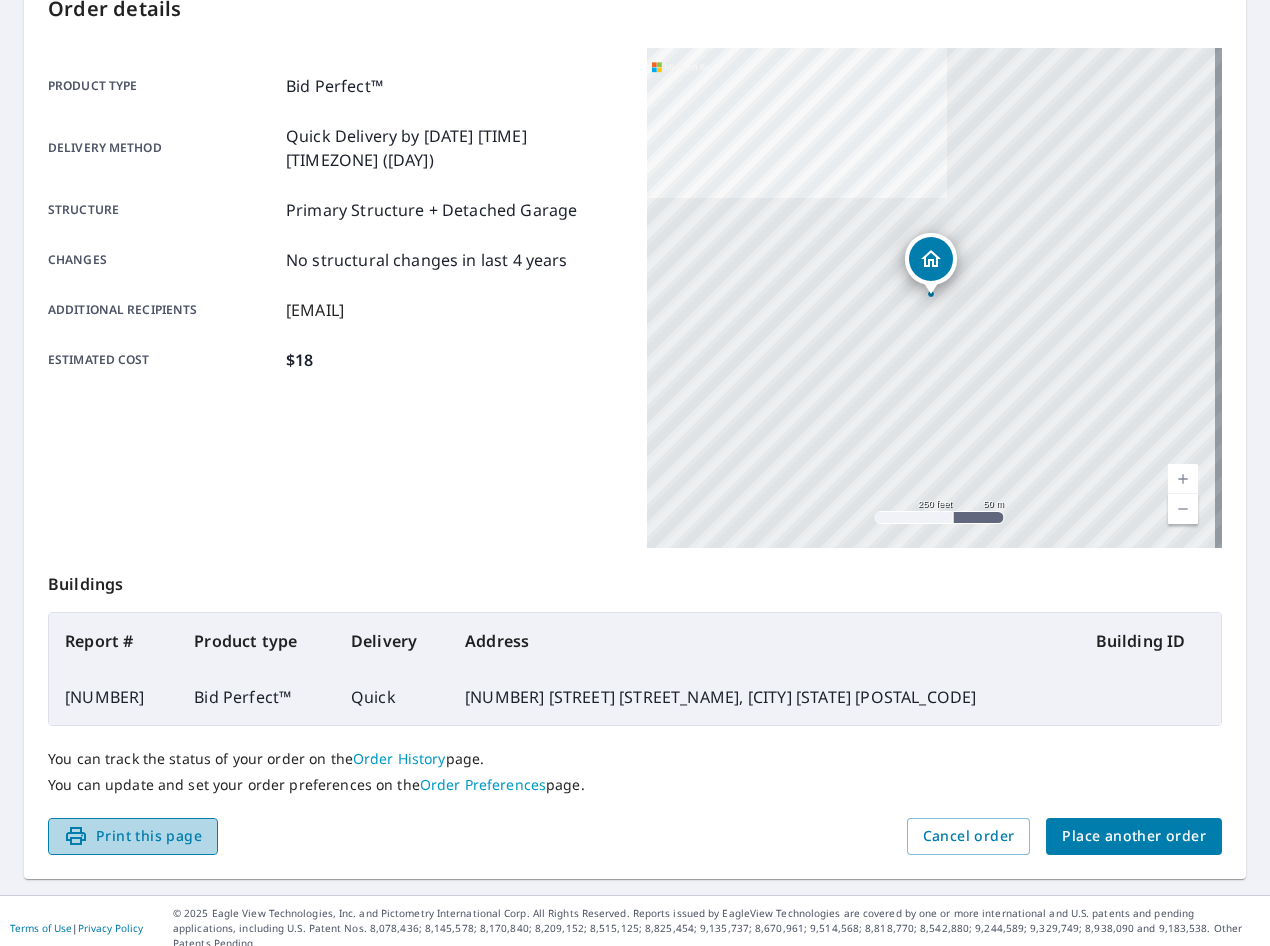 click on "Print this page" at bounding box center (133, 836) 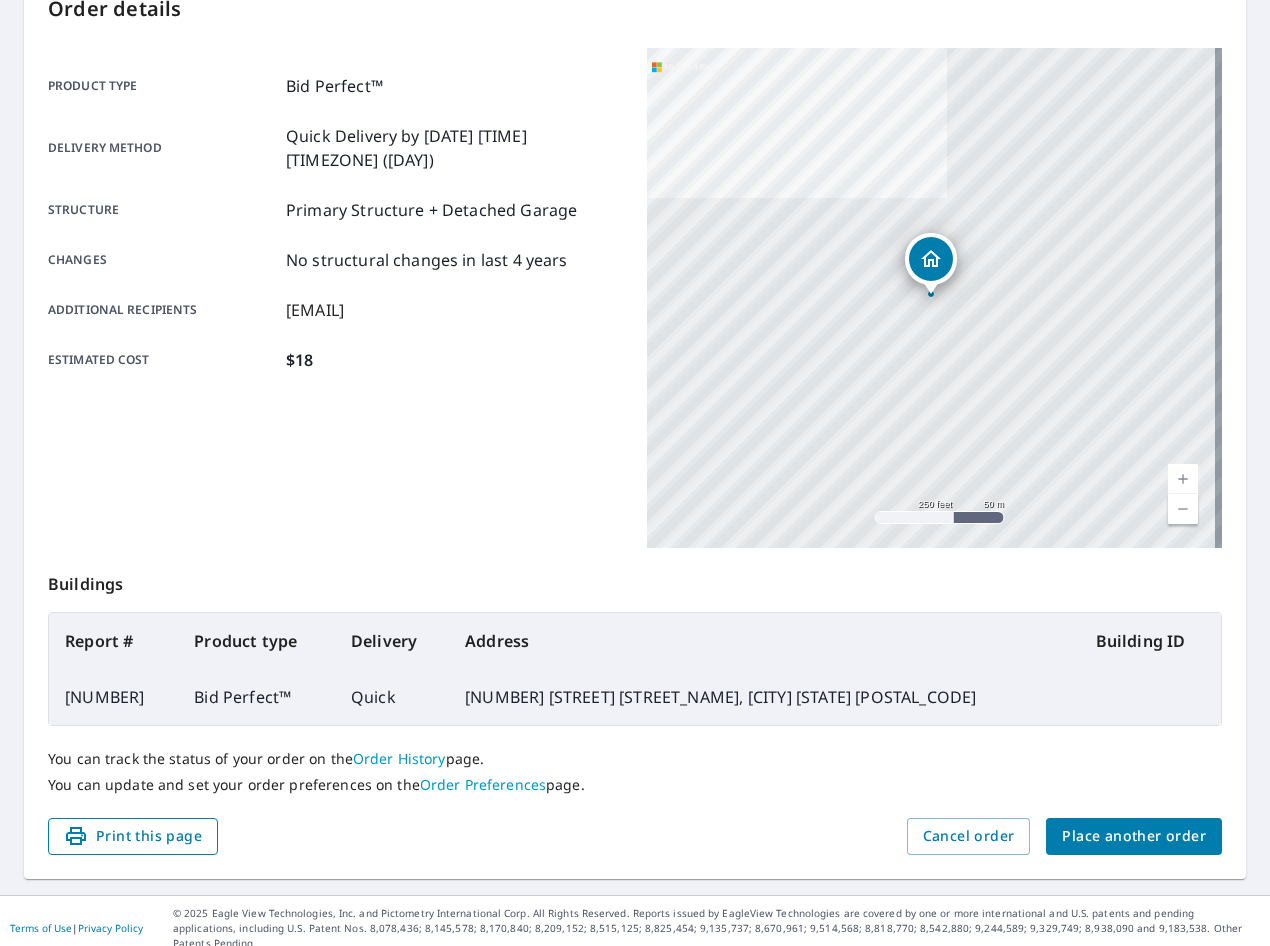 scroll, scrollTop: 231, scrollLeft: 0, axis: vertical 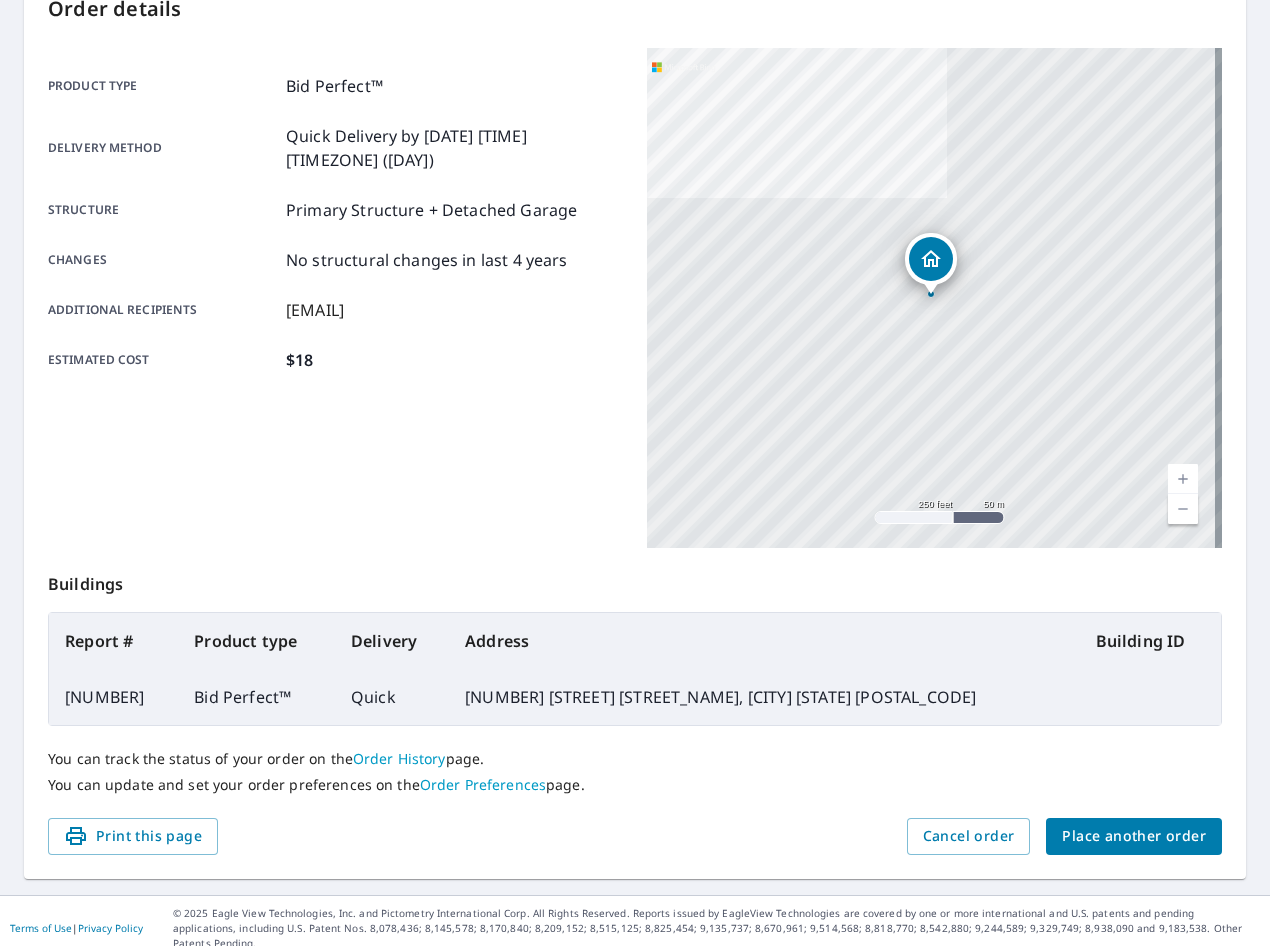 click on "Place another order" at bounding box center [1134, 836] 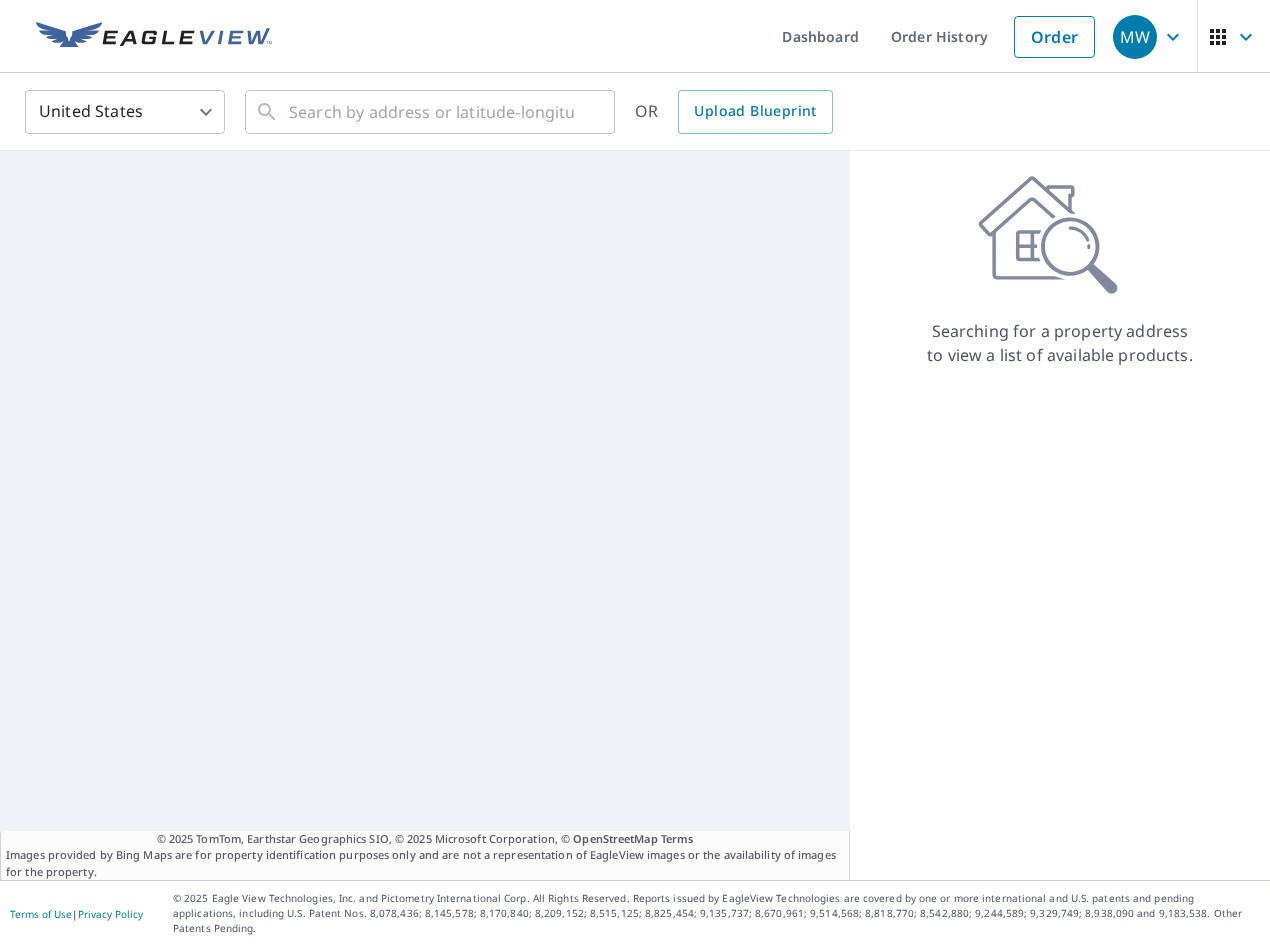 scroll, scrollTop: 0, scrollLeft: 0, axis: both 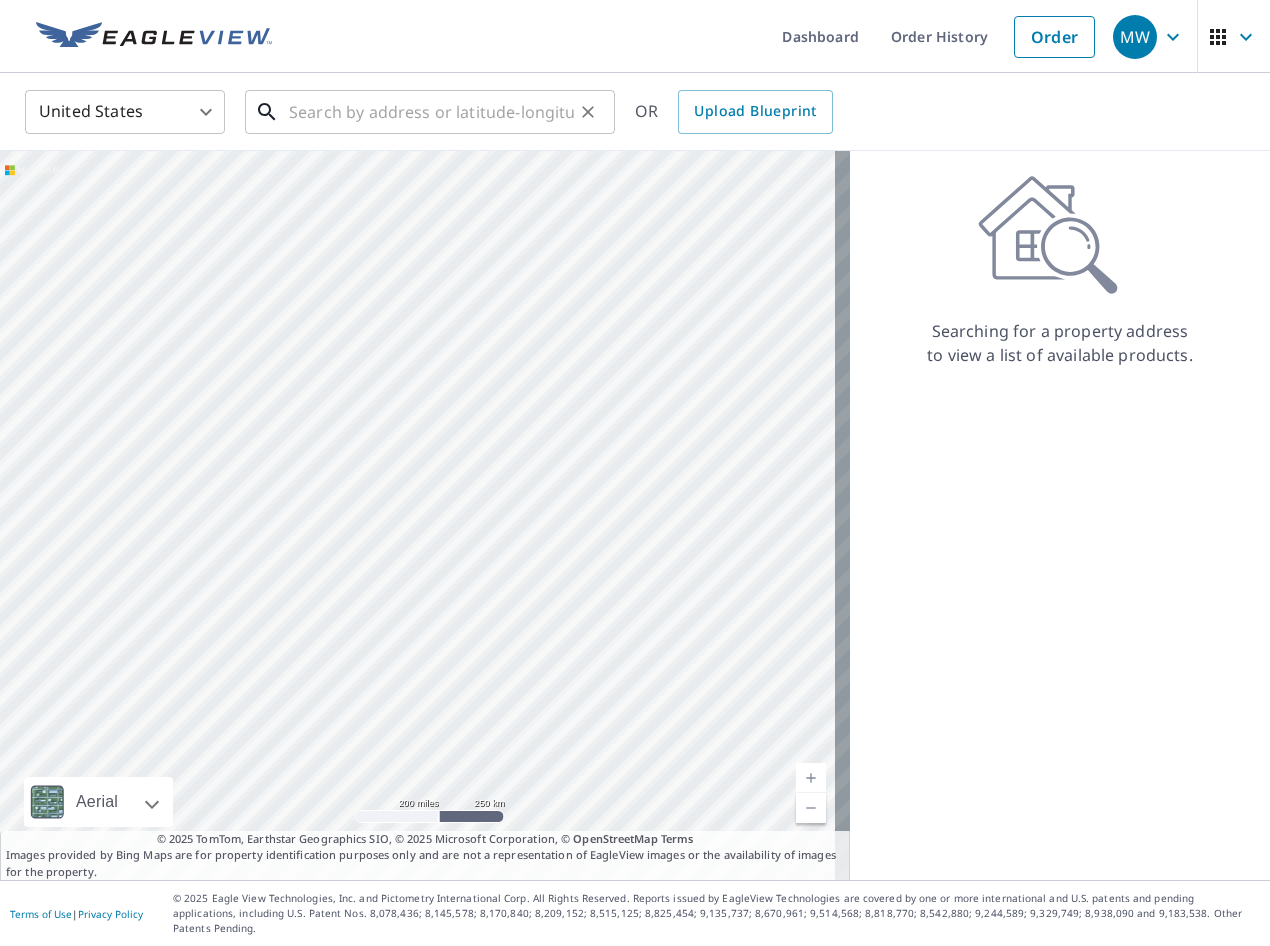 click at bounding box center (431, 112) 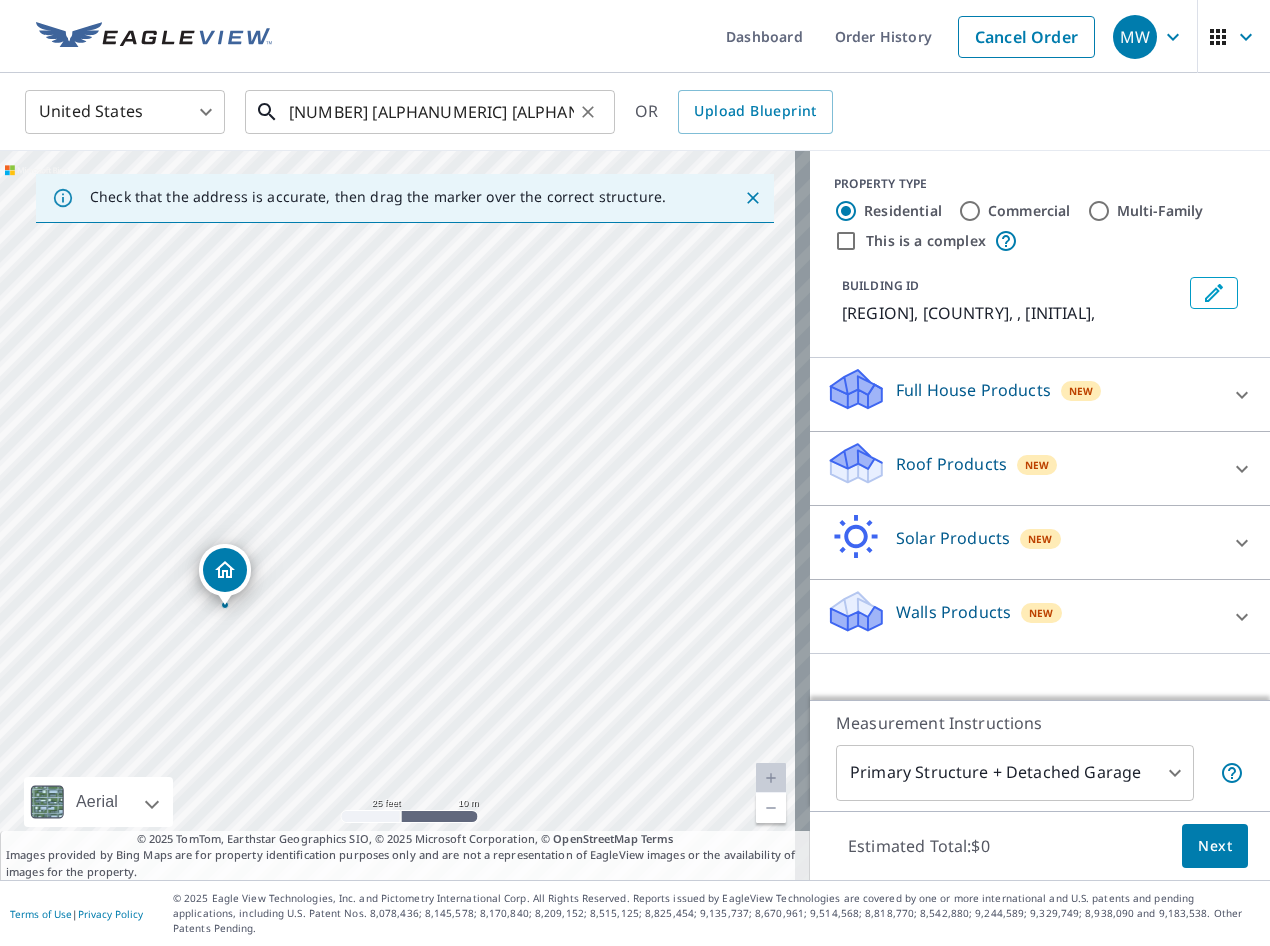 click on "[NUMBER] [ALPHANUMERIC] [ALPHANUMERIC]" at bounding box center (431, 112) 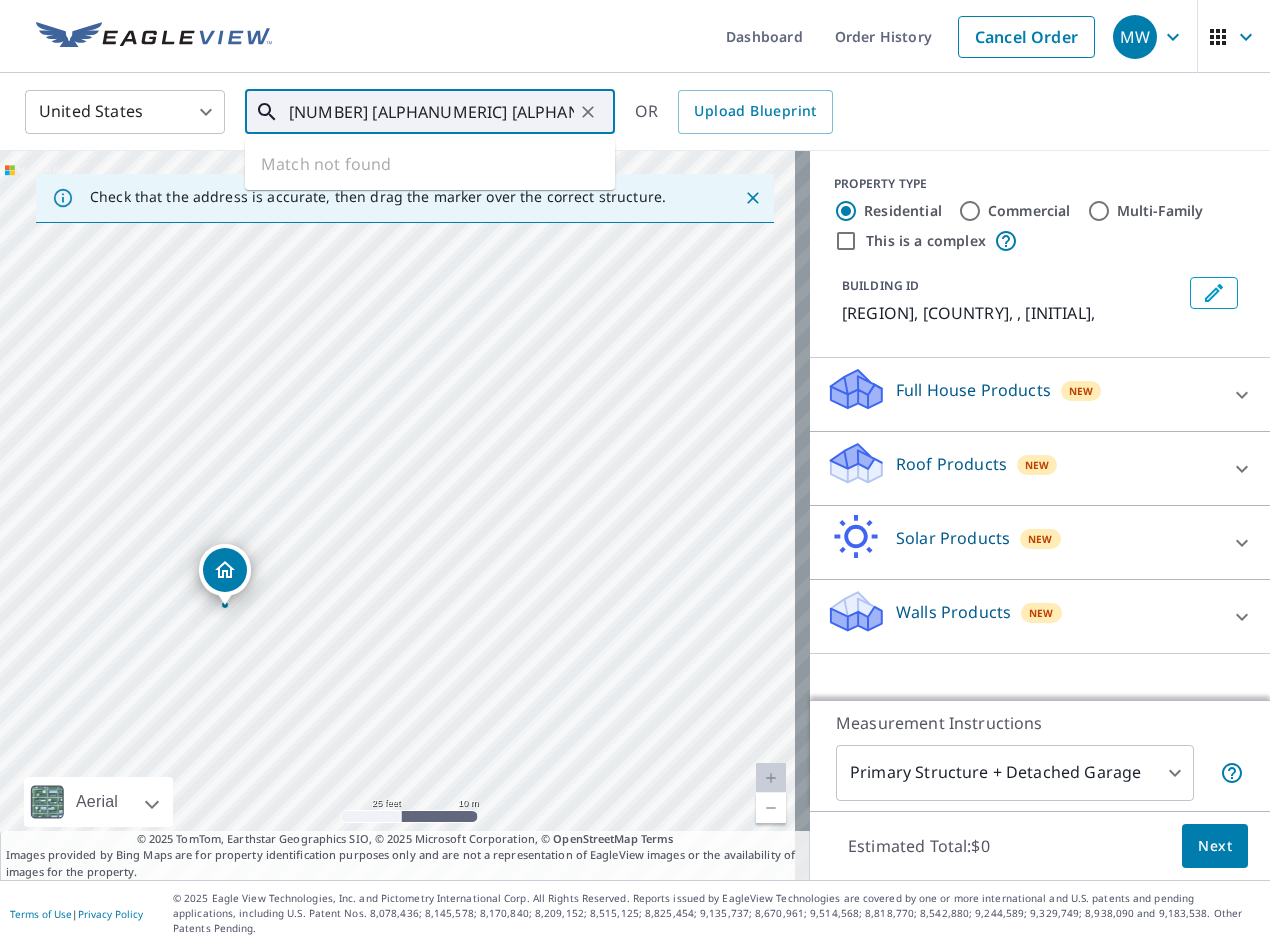 click on "[NUMBER] [ALPHANUMERIC] [ALPHANUMERIC]" at bounding box center (431, 112) 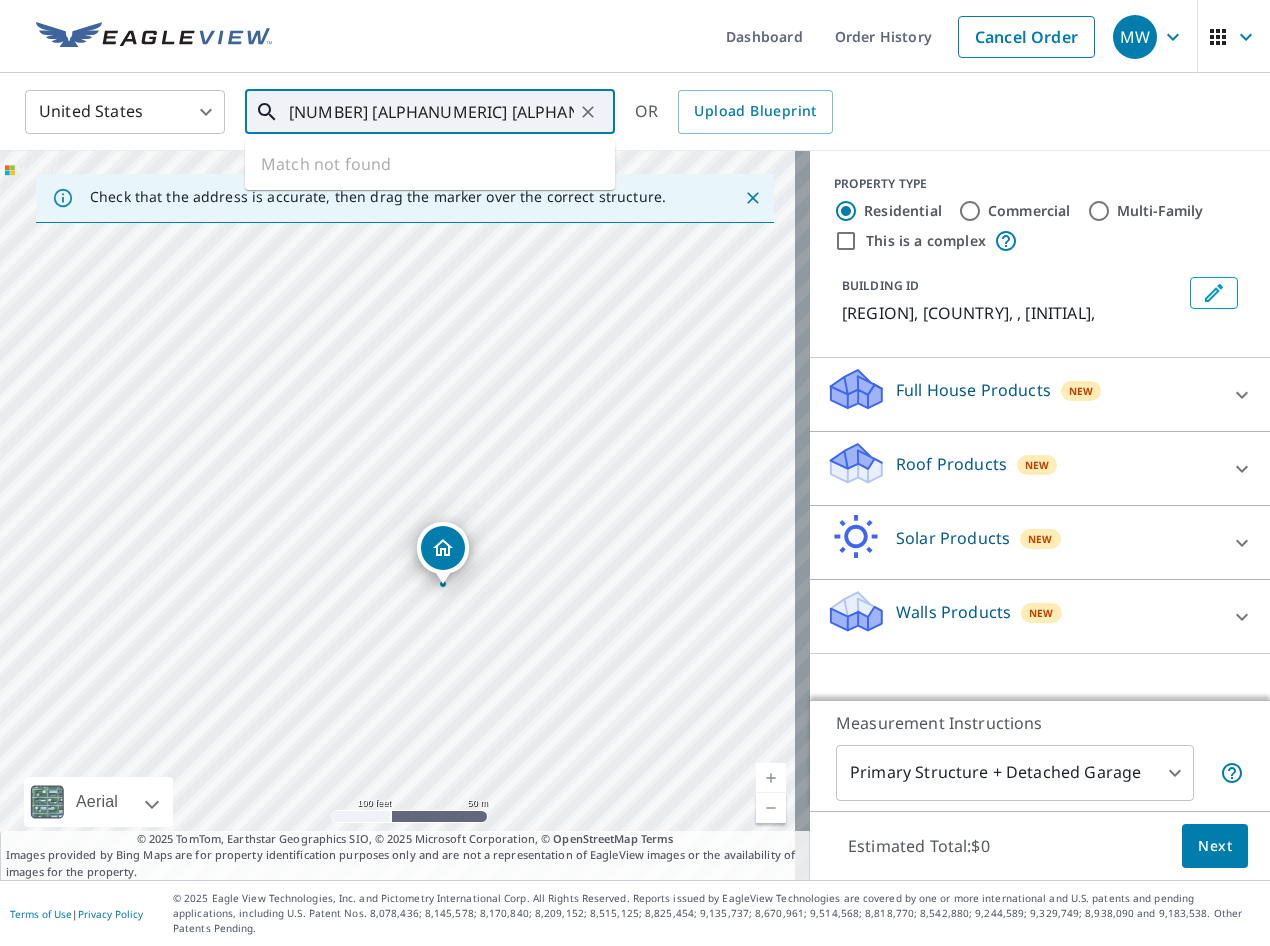 click on "[NUMBER] [ALPHANUMERIC] [ALPHANUMERIC]" at bounding box center (431, 112) 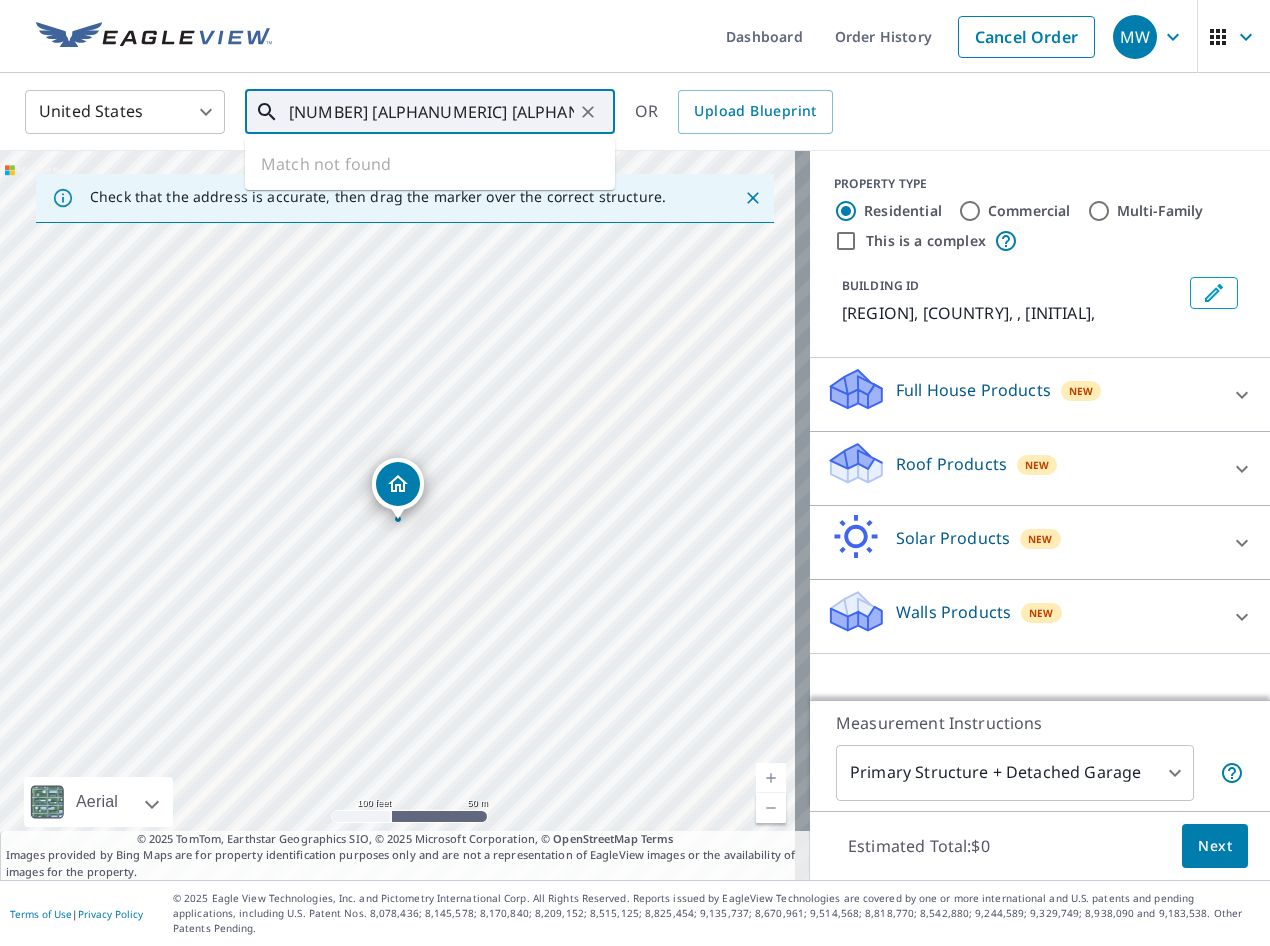 type on "[NUMBER] [ALPHANUMERIC] [ALPHANUMERIC] [CITY], [STATE]" 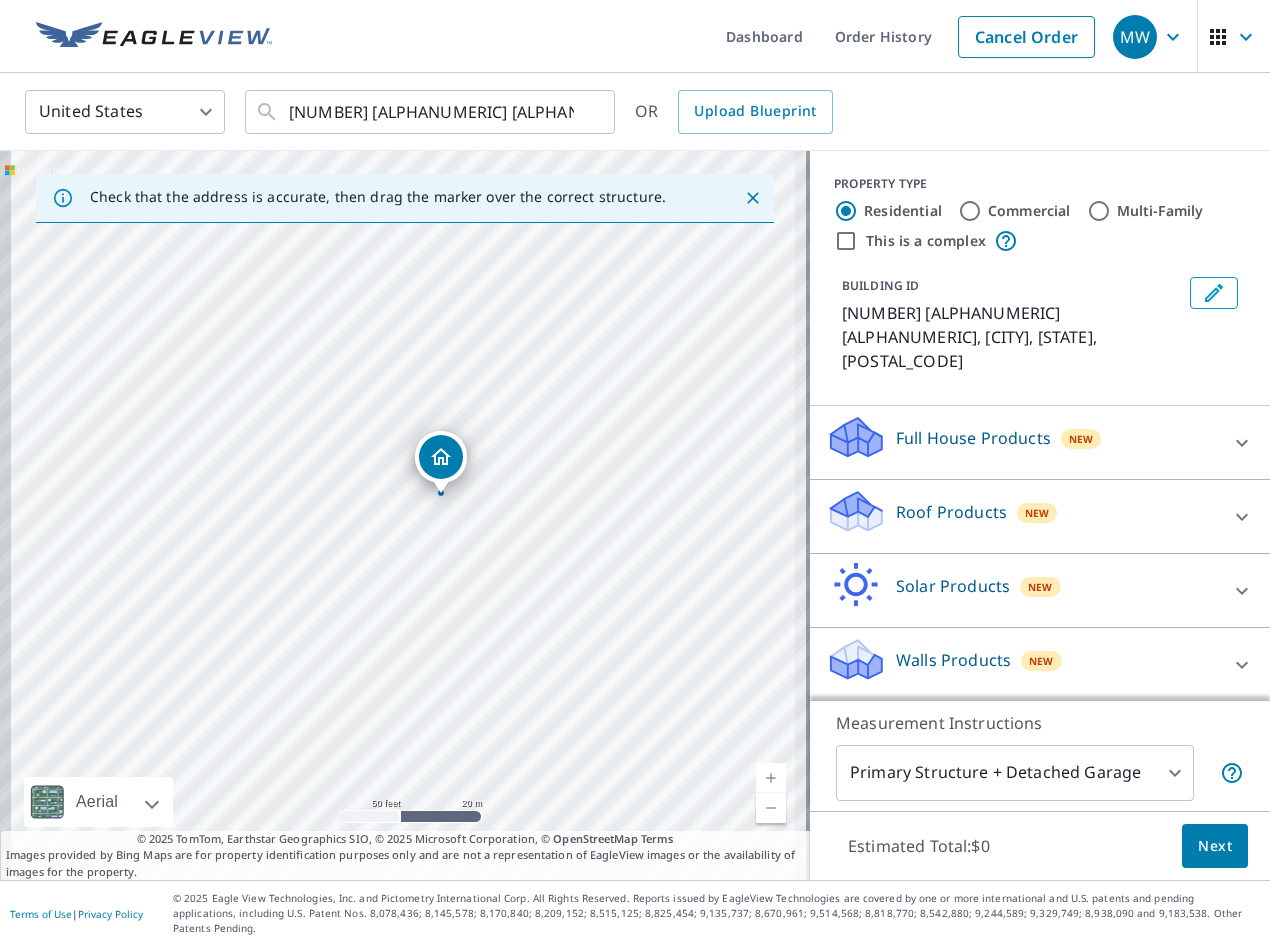drag, startPoint x: 384, startPoint y: 548, endPoint x: 464, endPoint y: 473, distance: 109.65856 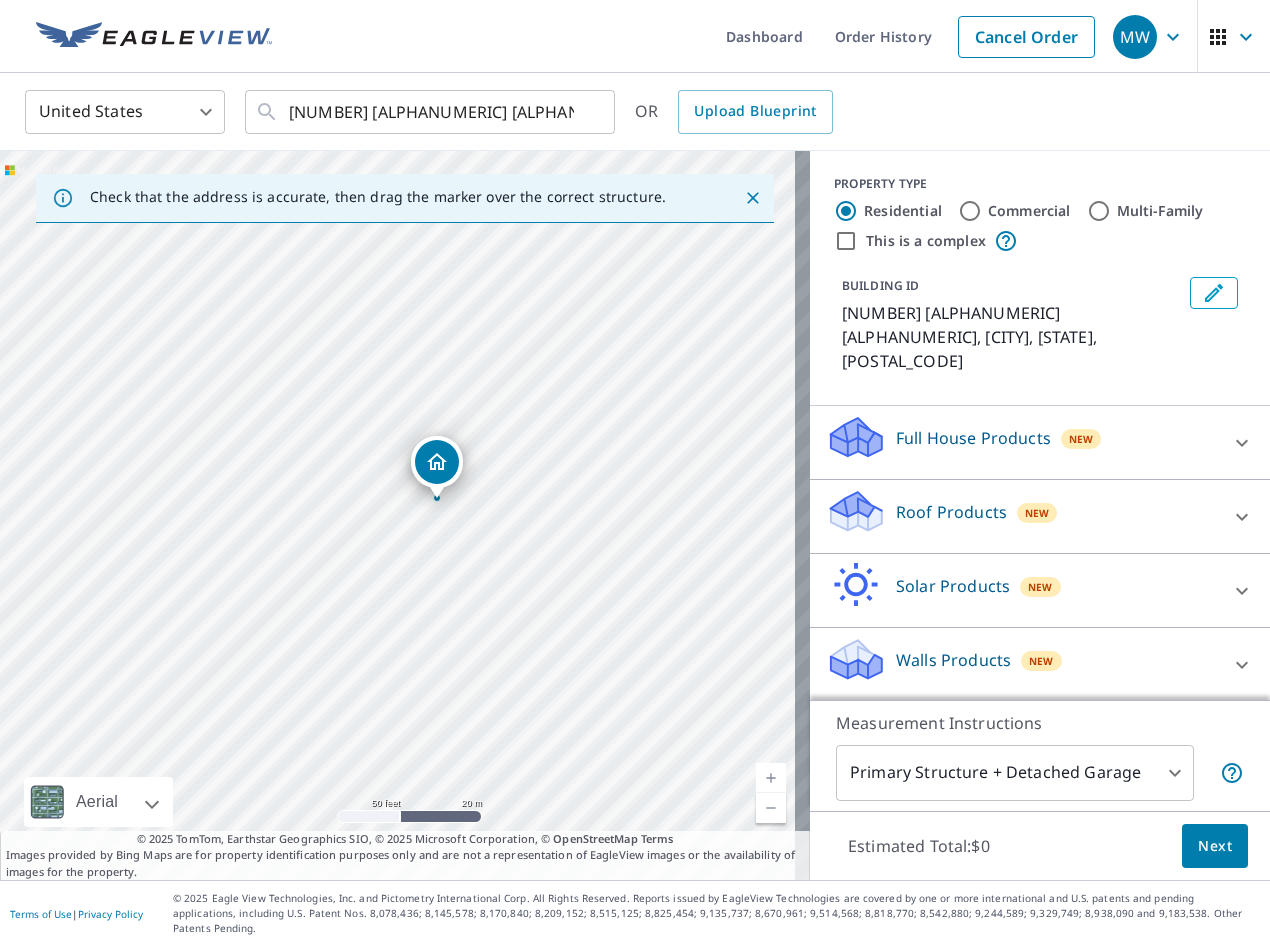 click on "Roof Products" at bounding box center (951, 512) 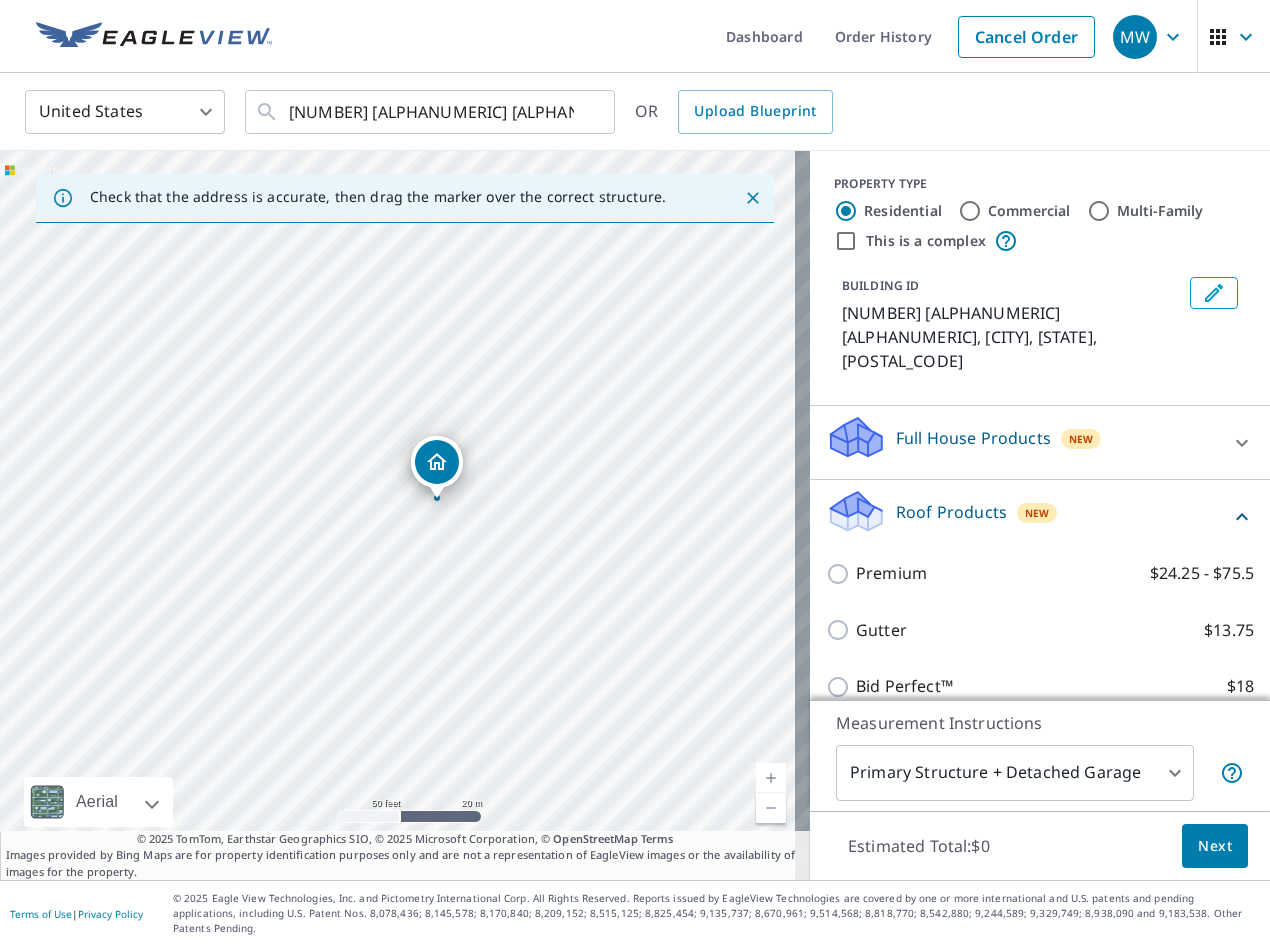 click on "Roof Products" at bounding box center (951, 512) 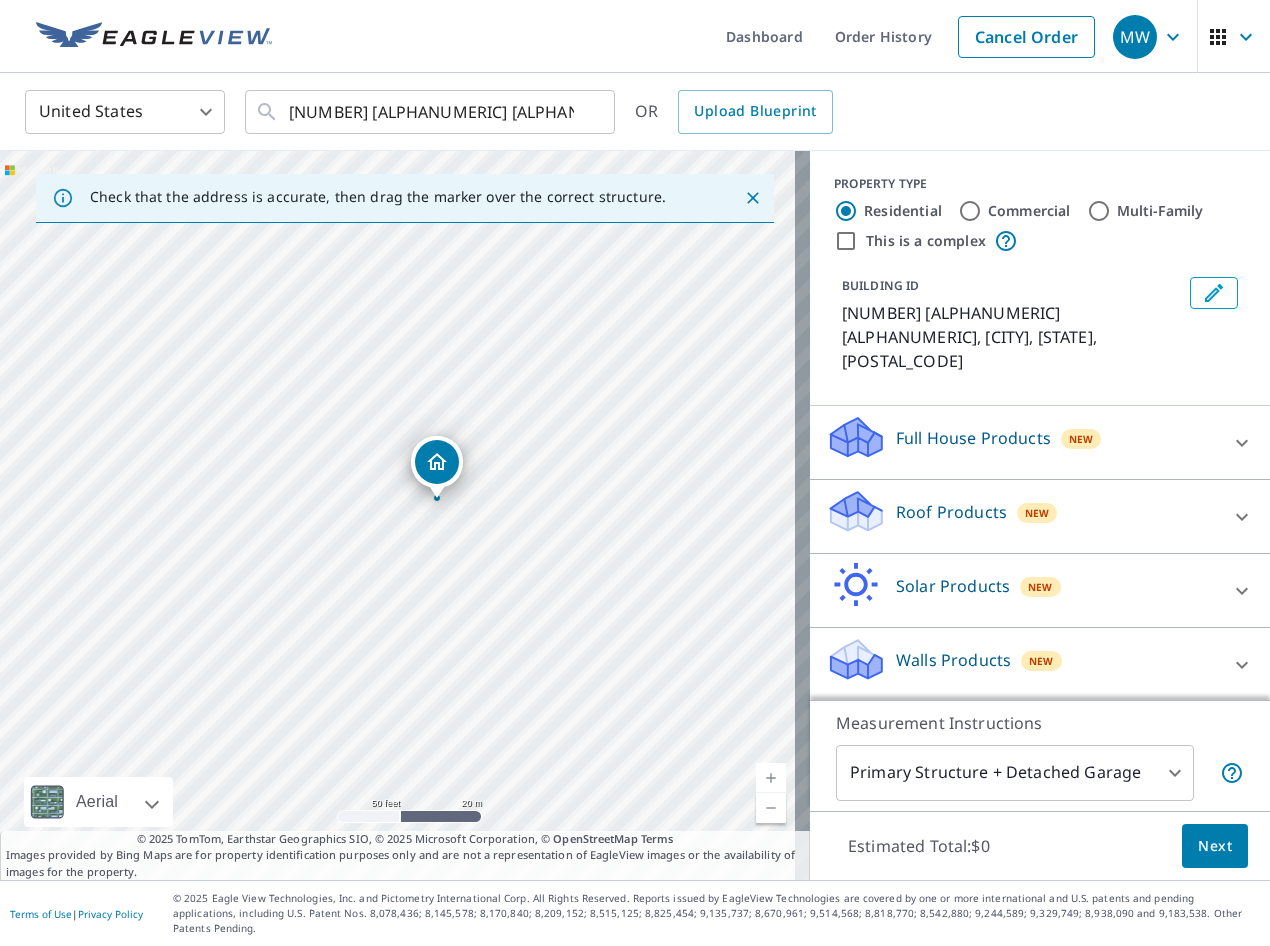 click on "Roof Products New" at bounding box center (1022, 516) 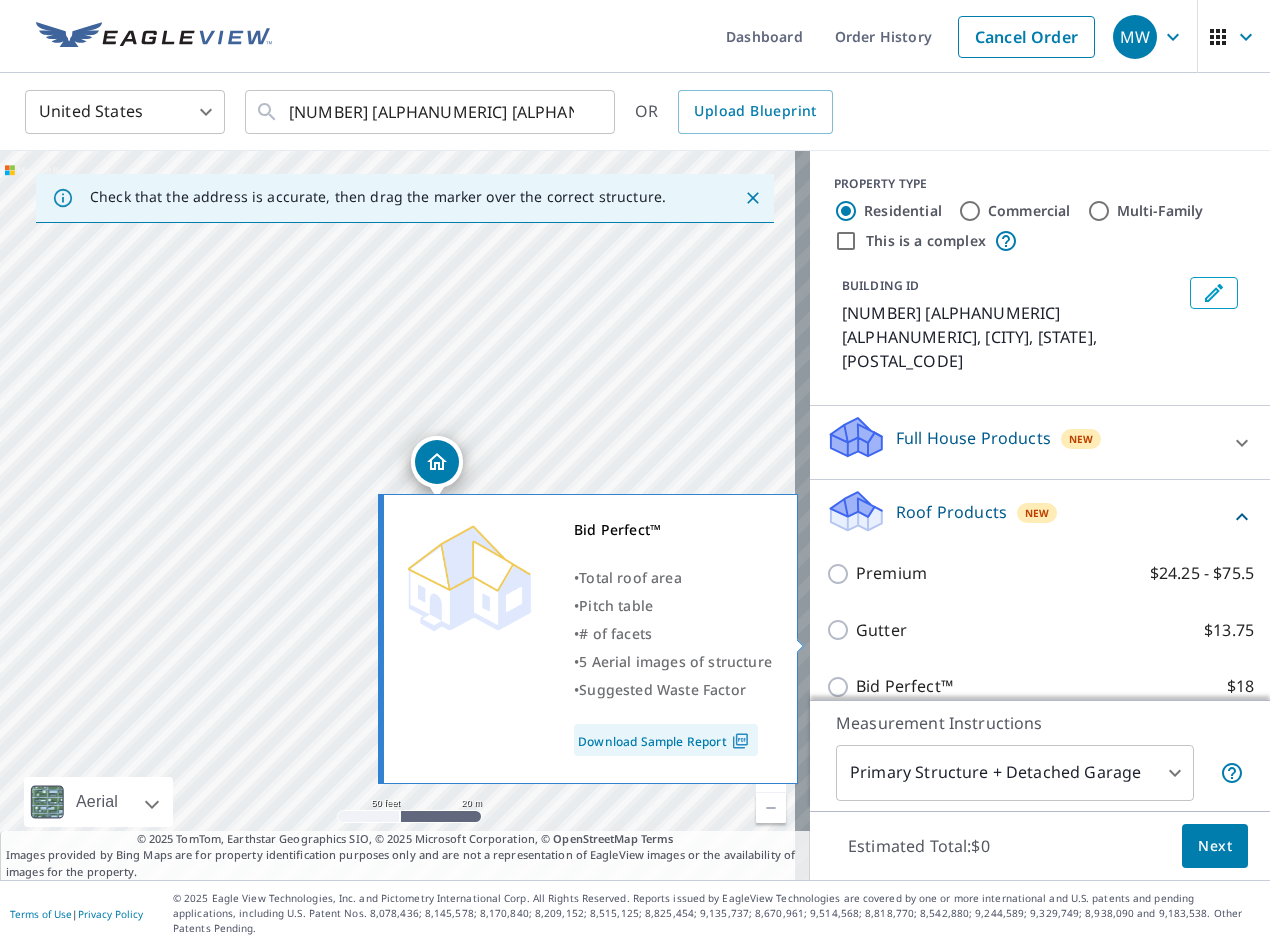 click on "Bid Perfect™ $18" at bounding box center (841, 687) 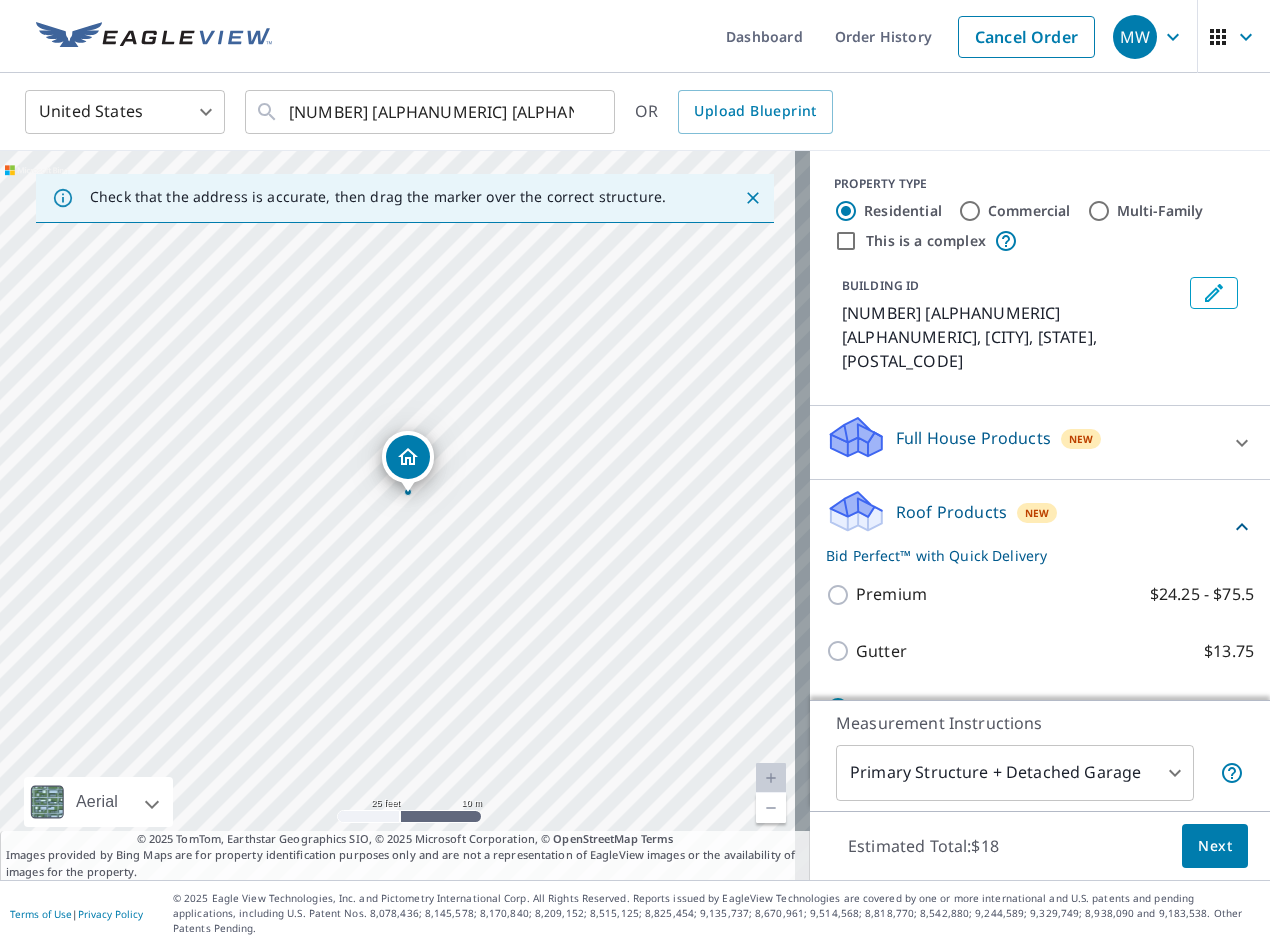 drag, startPoint x: 383, startPoint y: 550, endPoint x: 517, endPoint y: 601, distance: 143.37712 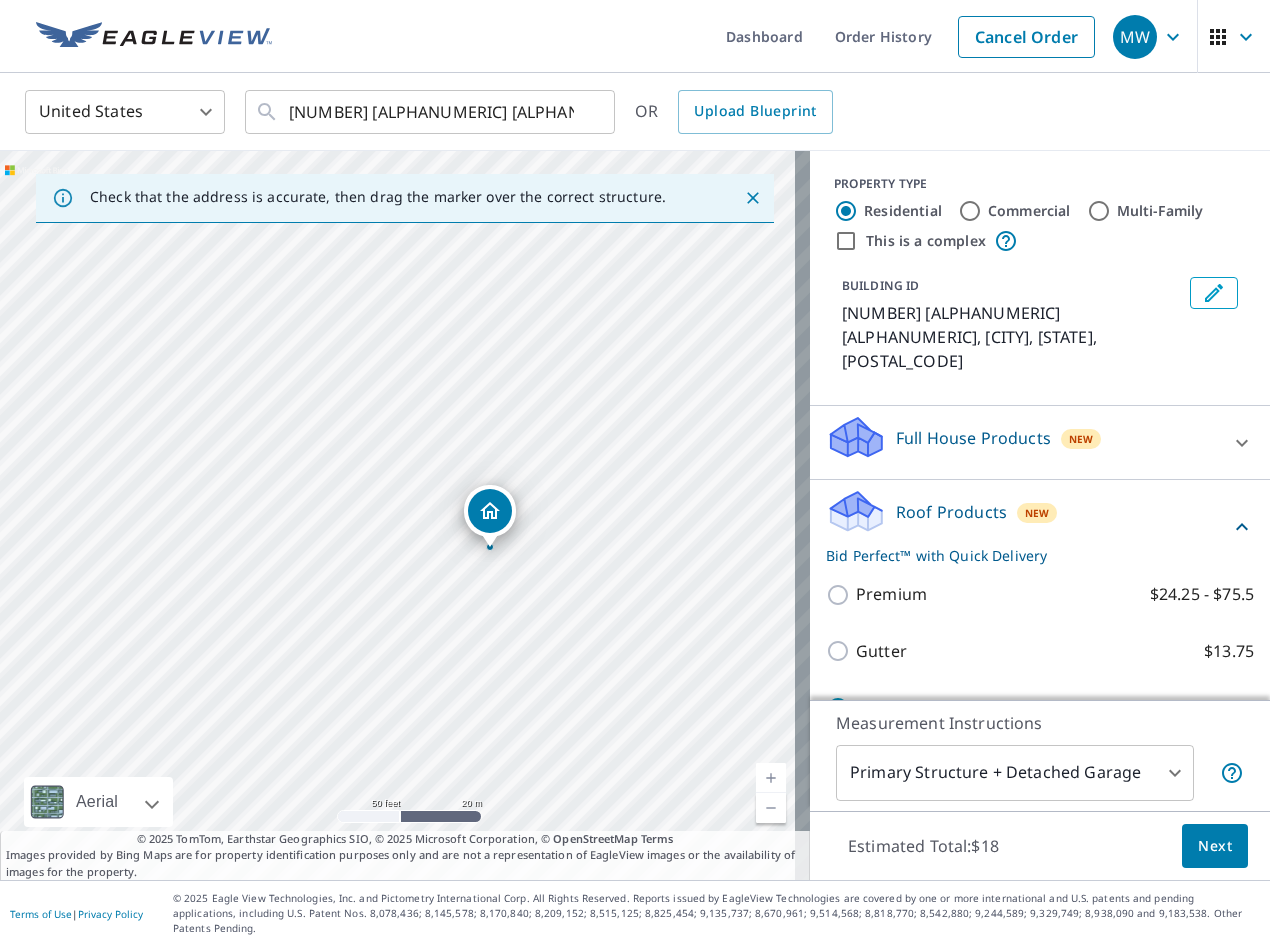 scroll, scrollTop: 100, scrollLeft: 0, axis: vertical 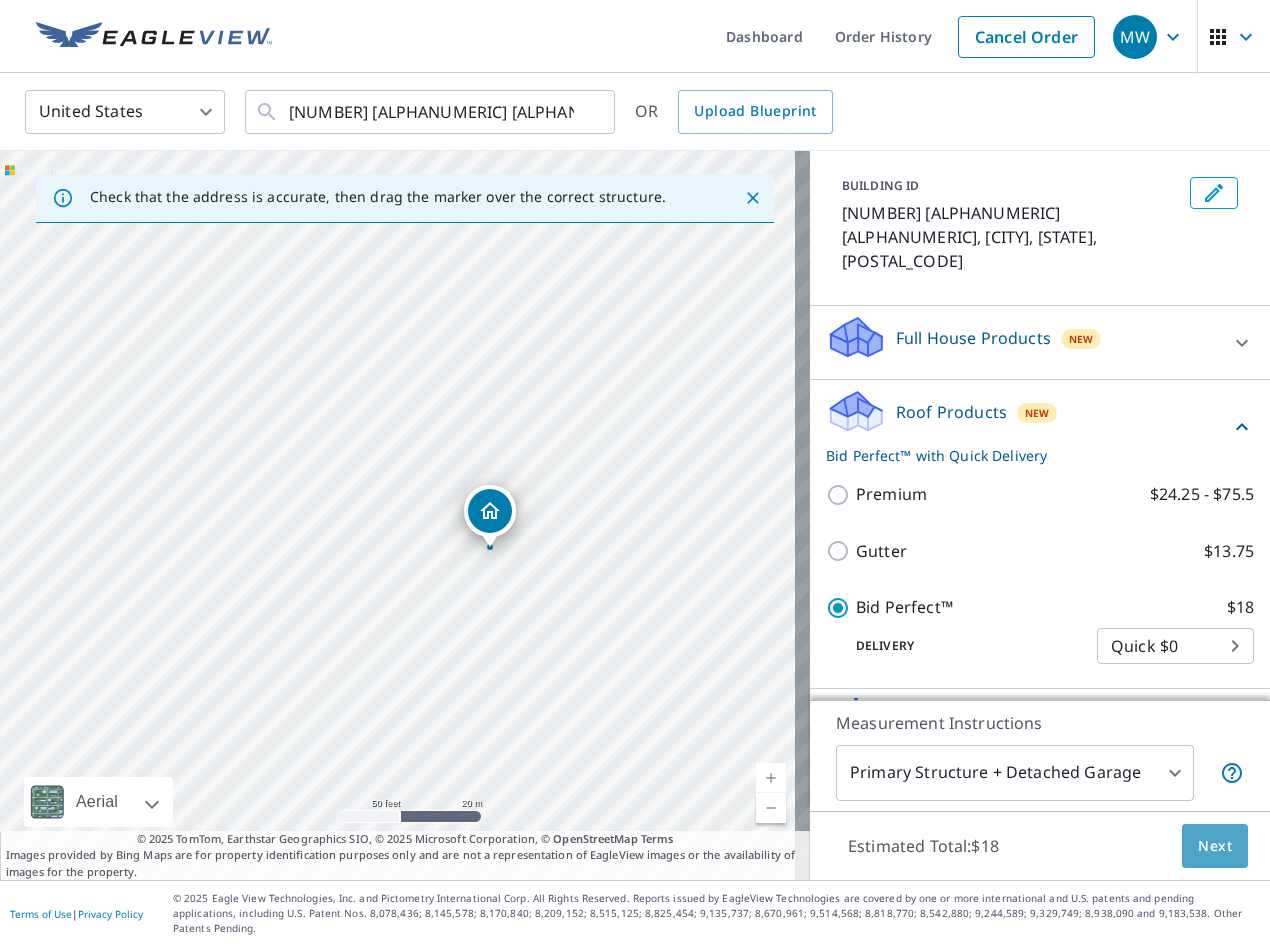 click on "Next" at bounding box center [1215, 846] 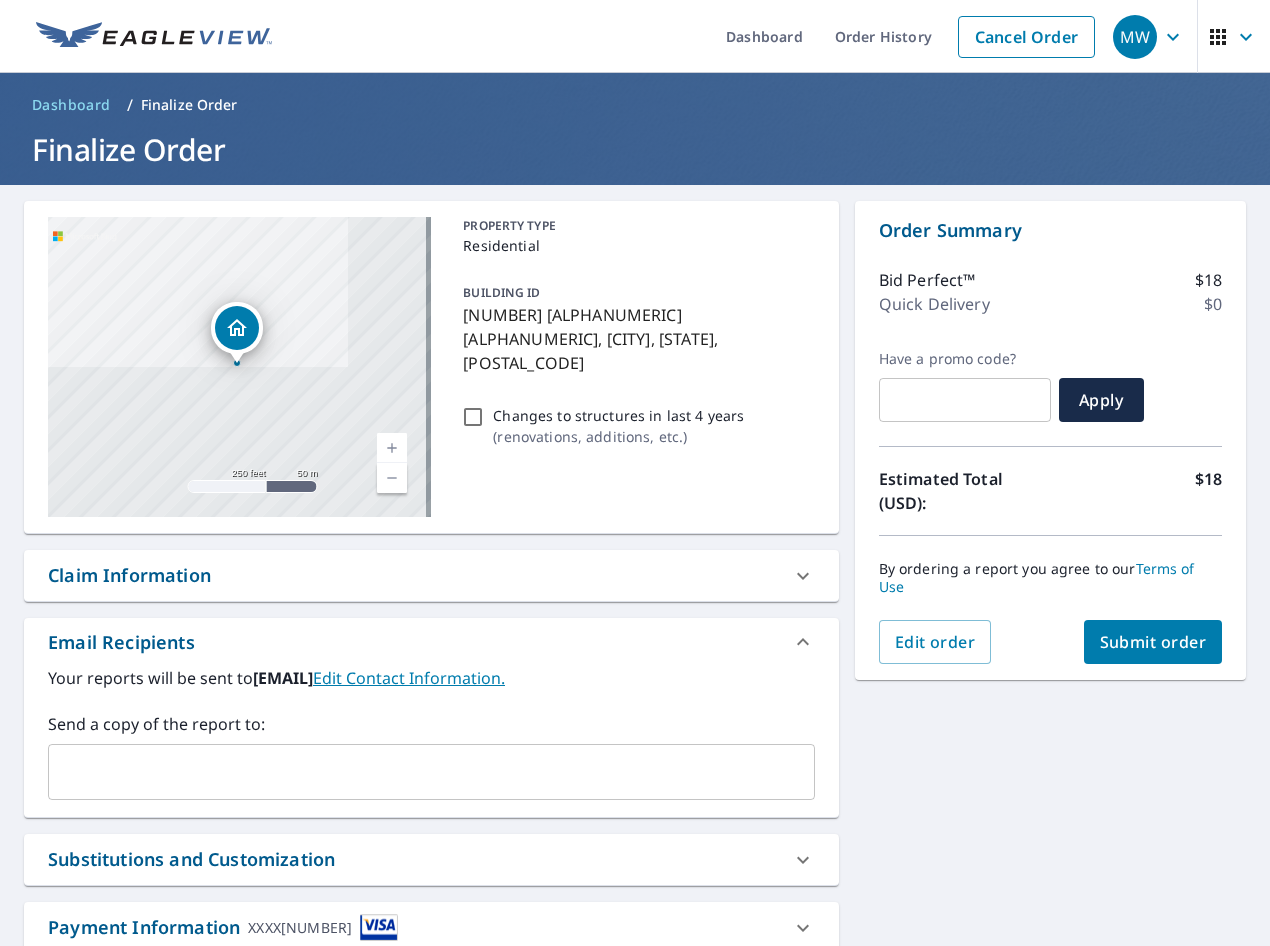 click at bounding box center [416, 772] 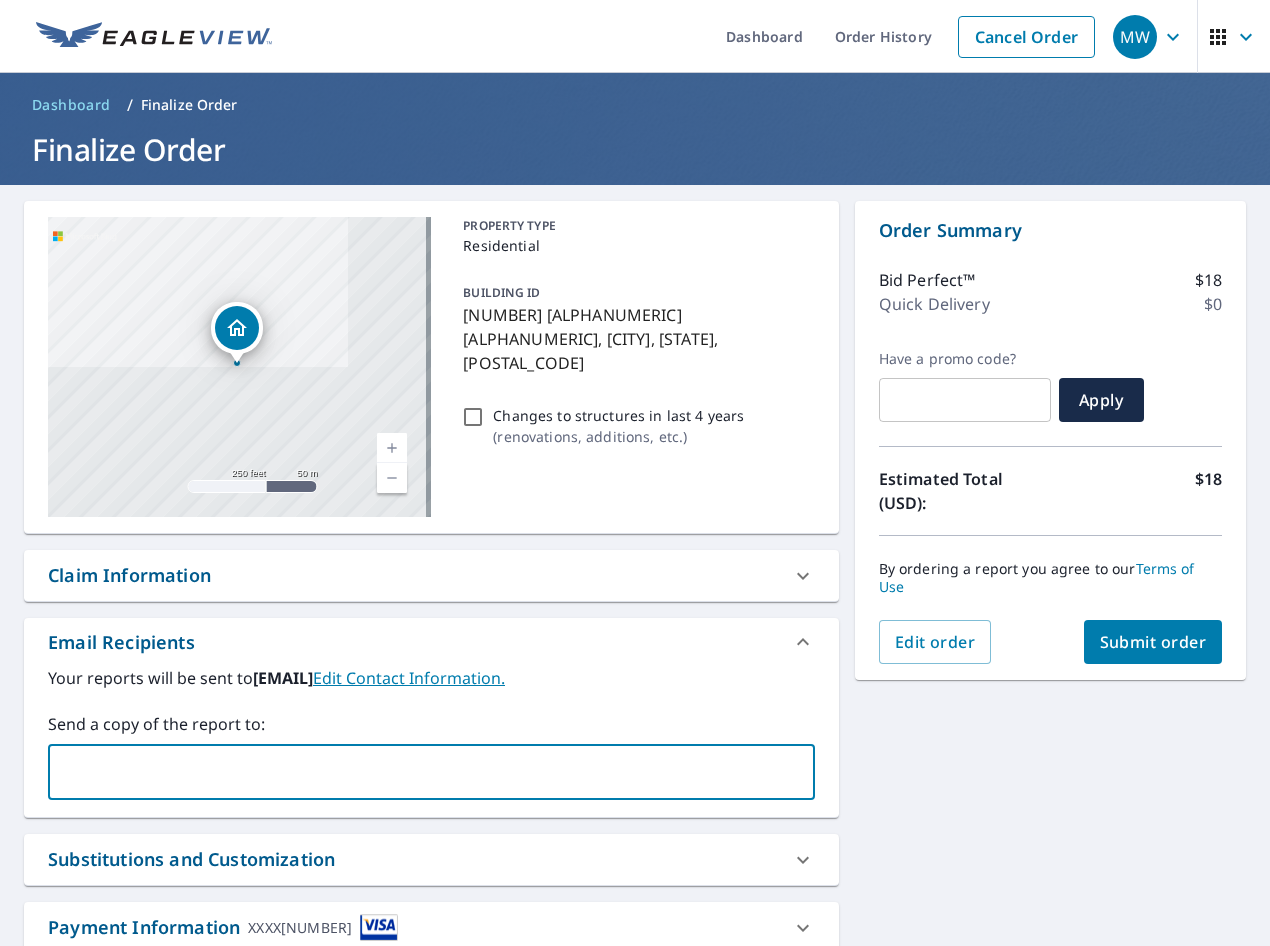 type on "l" 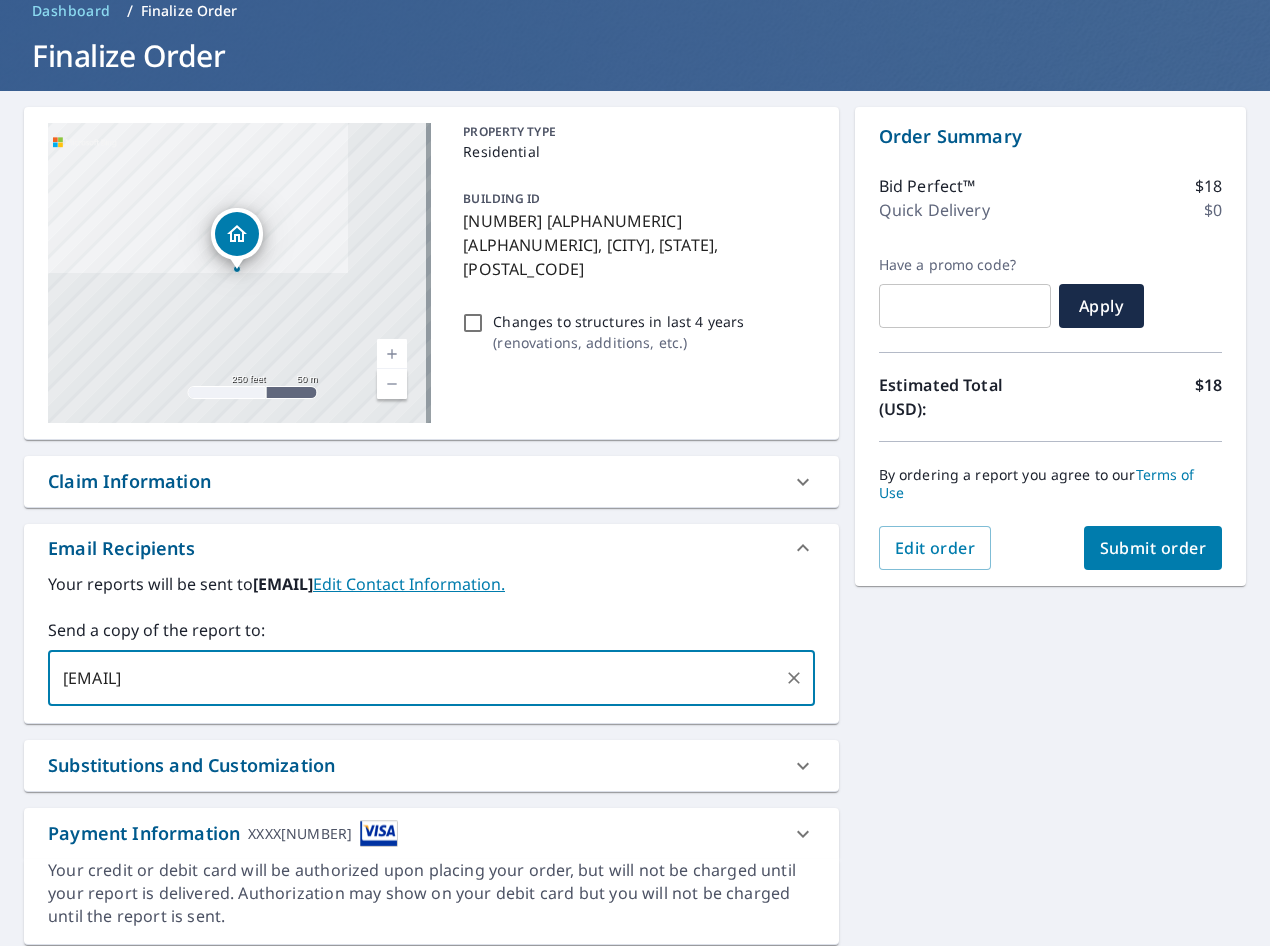 scroll, scrollTop: 160, scrollLeft: 0, axis: vertical 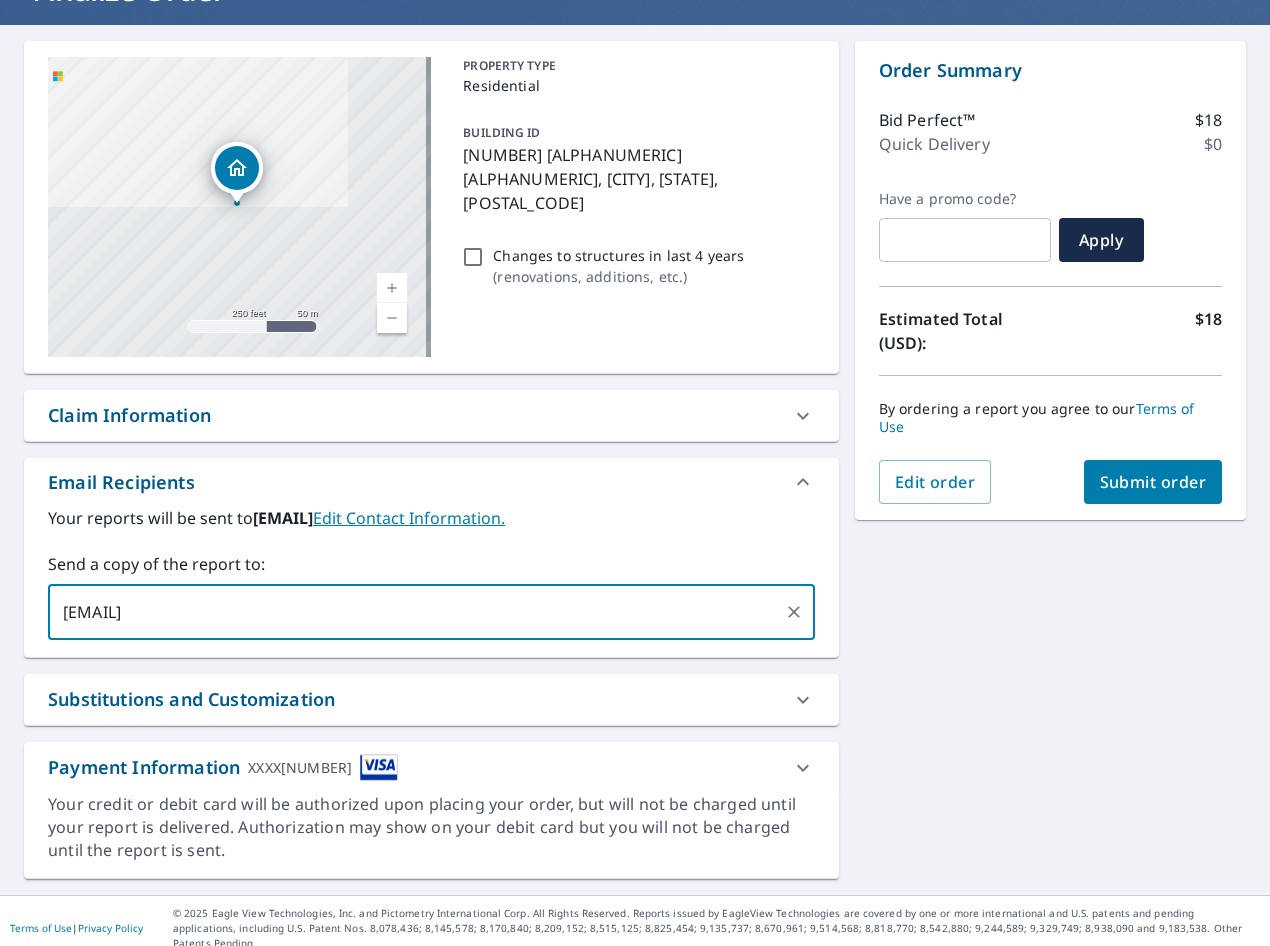 type on "[EMAIL]" 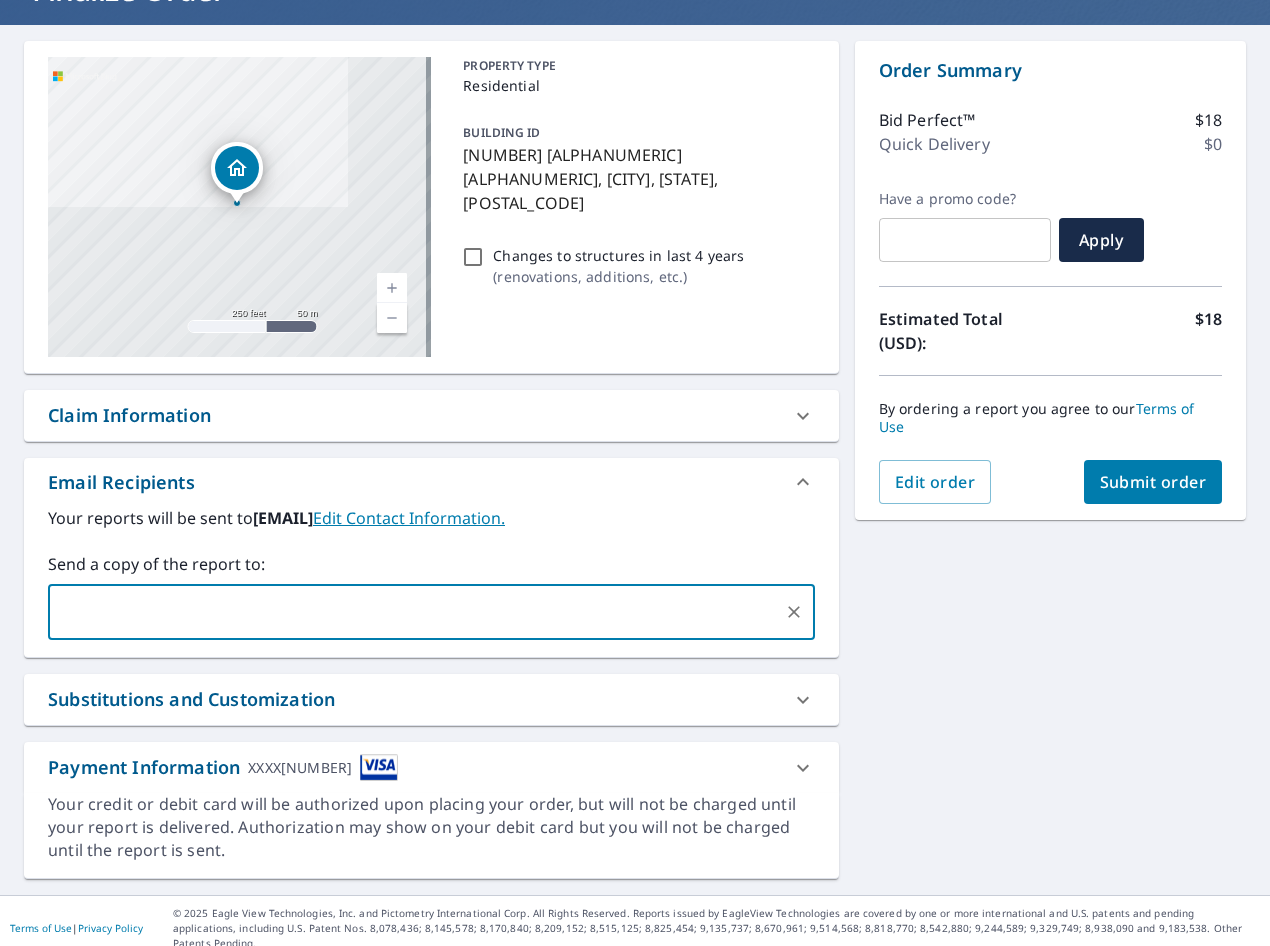 click on "Submit order" at bounding box center (1153, 482) 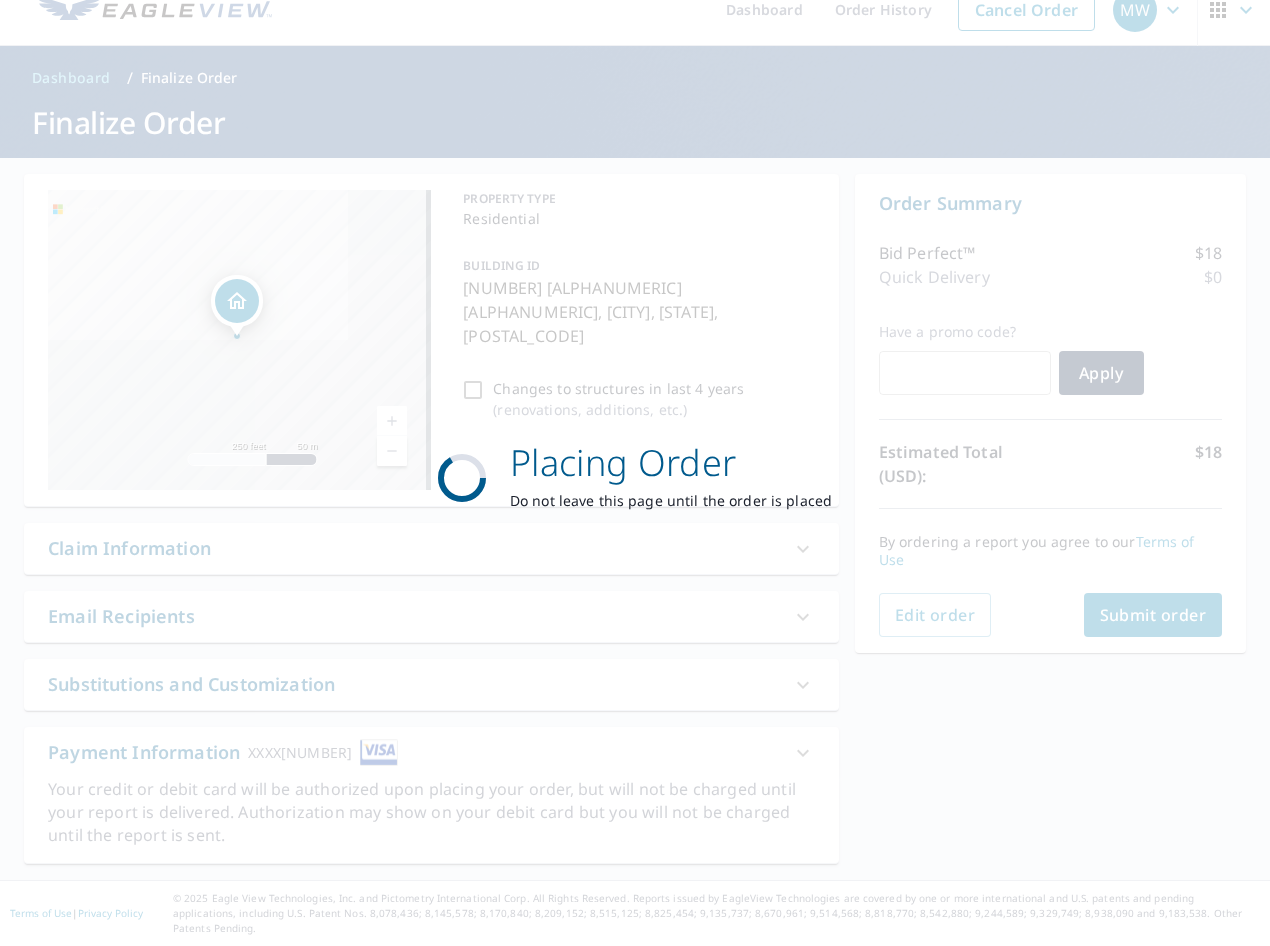 scroll, scrollTop: 12, scrollLeft: 0, axis: vertical 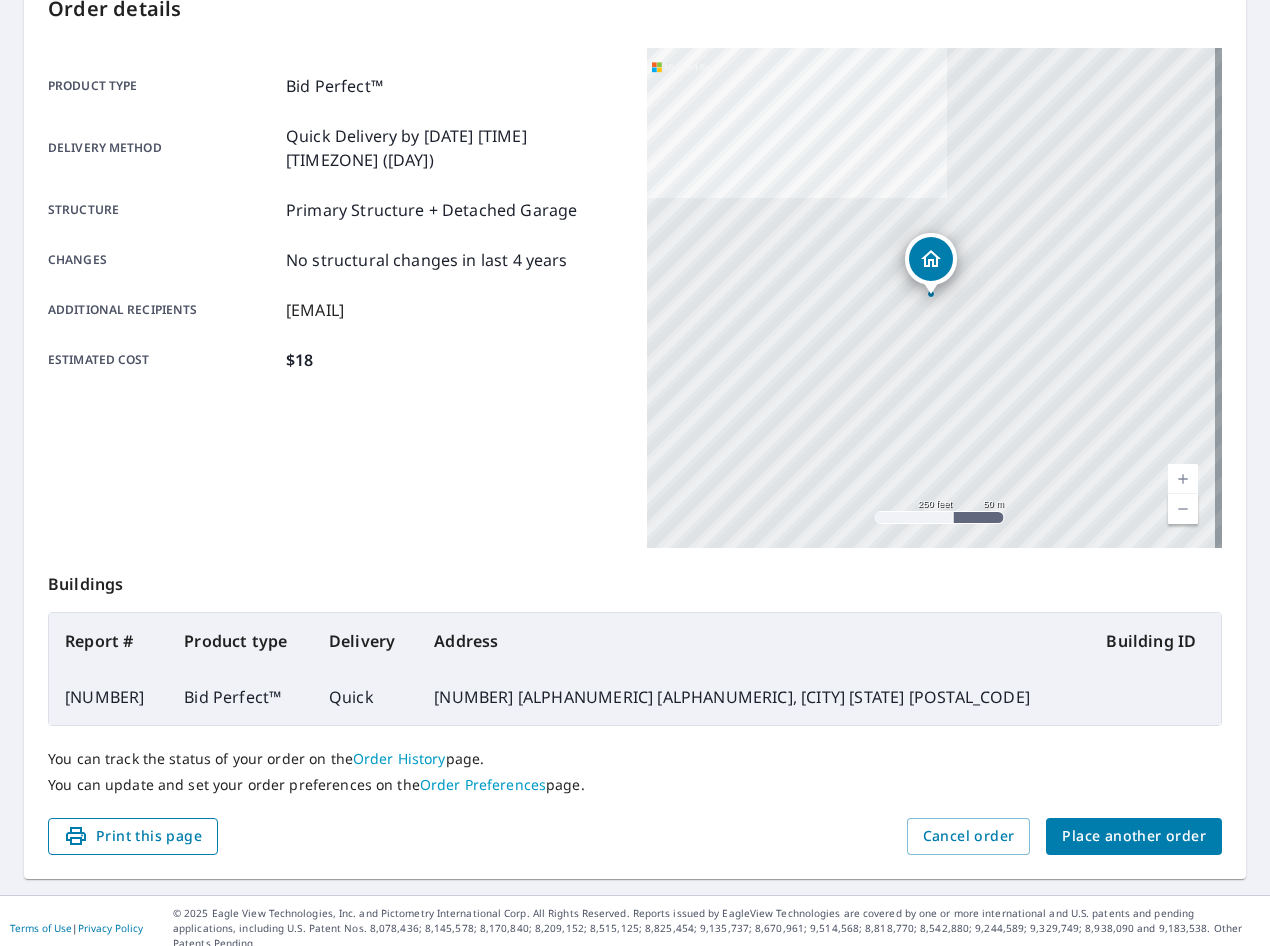 click on "Print this page" at bounding box center [133, 836] 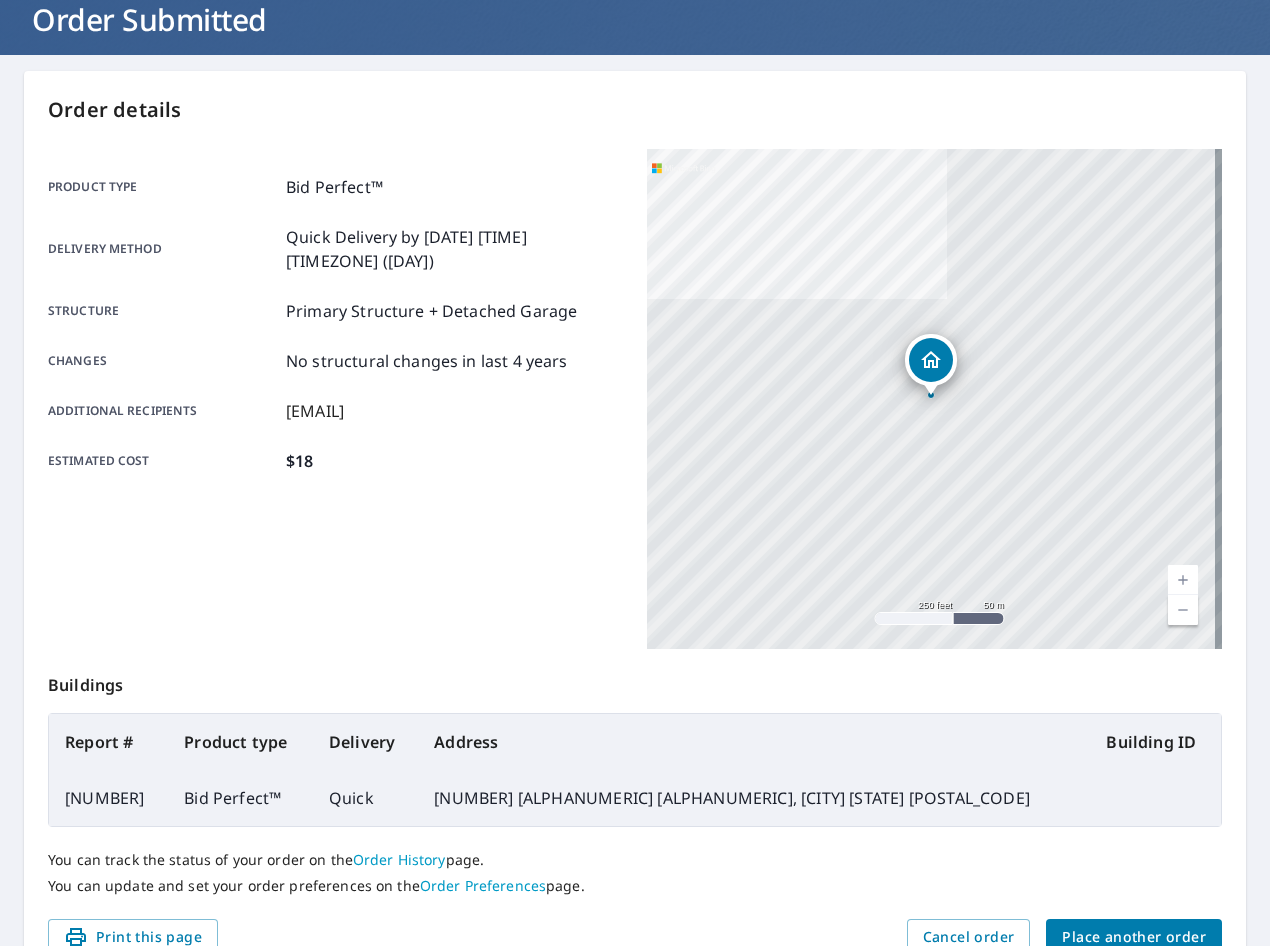 scroll, scrollTop: 0, scrollLeft: 0, axis: both 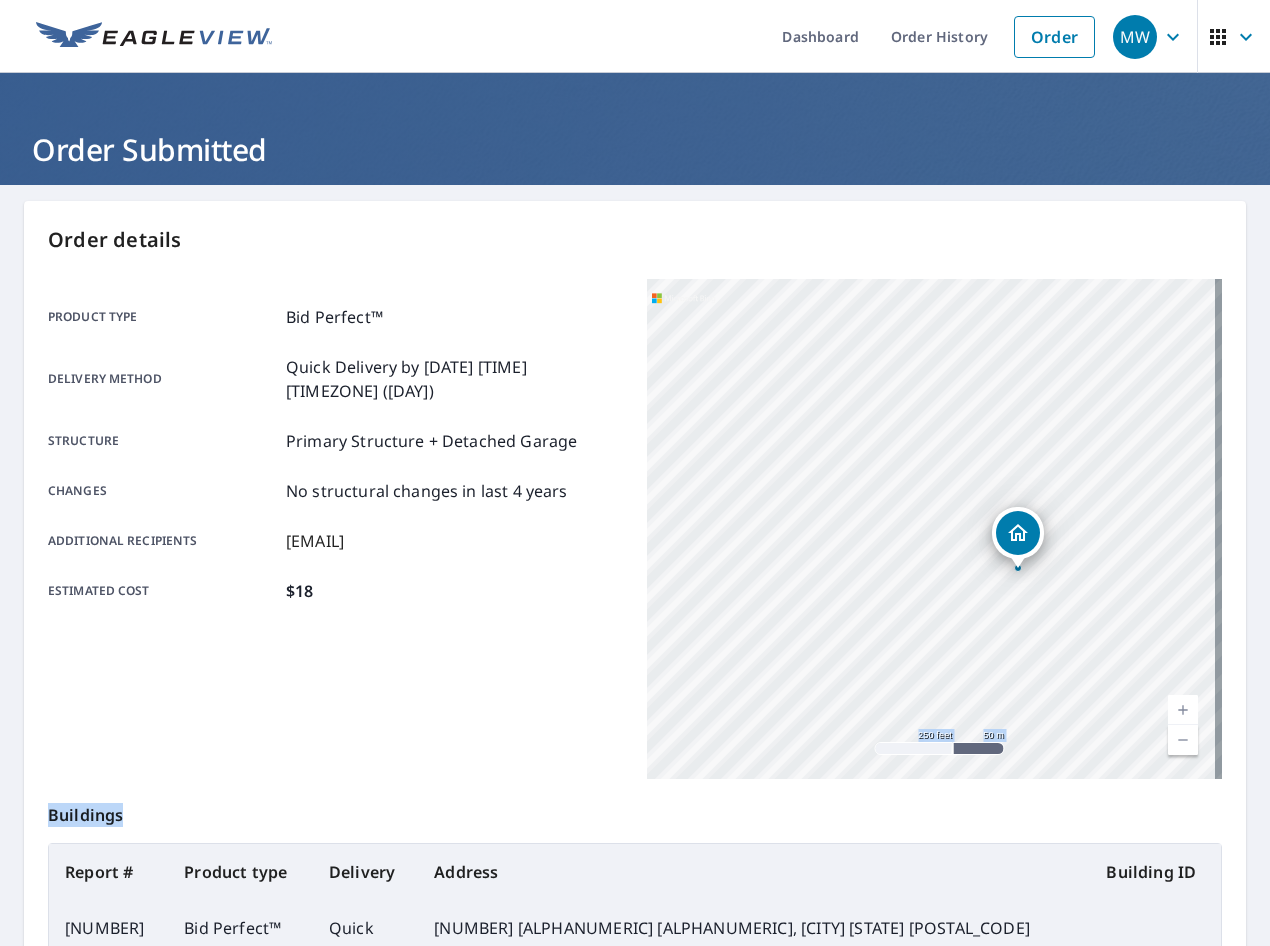 drag, startPoint x: 1114, startPoint y: 813, endPoint x: 1108, endPoint y: 636, distance: 177.10167 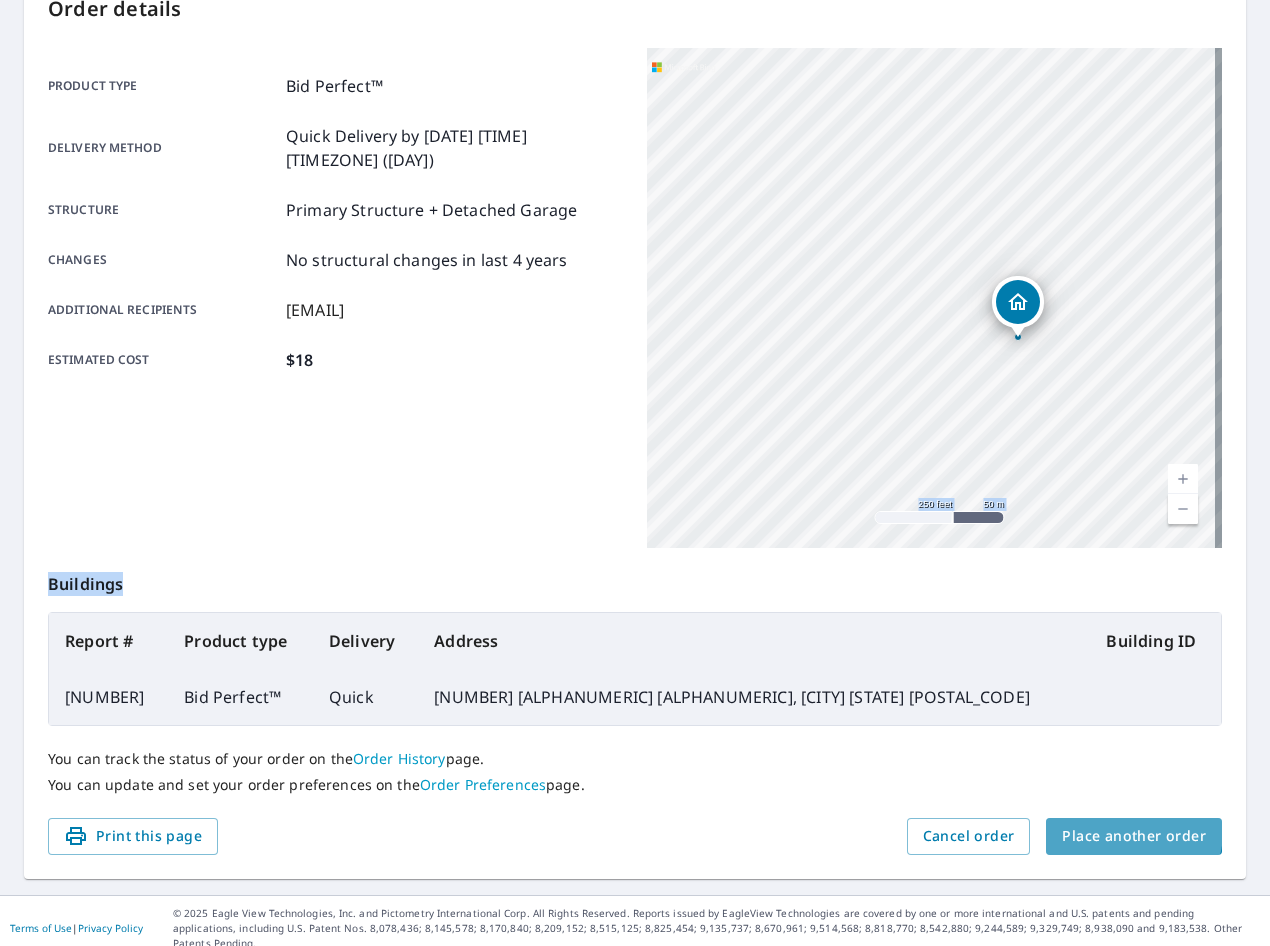 click on "Place another order" at bounding box center (1134, 836) 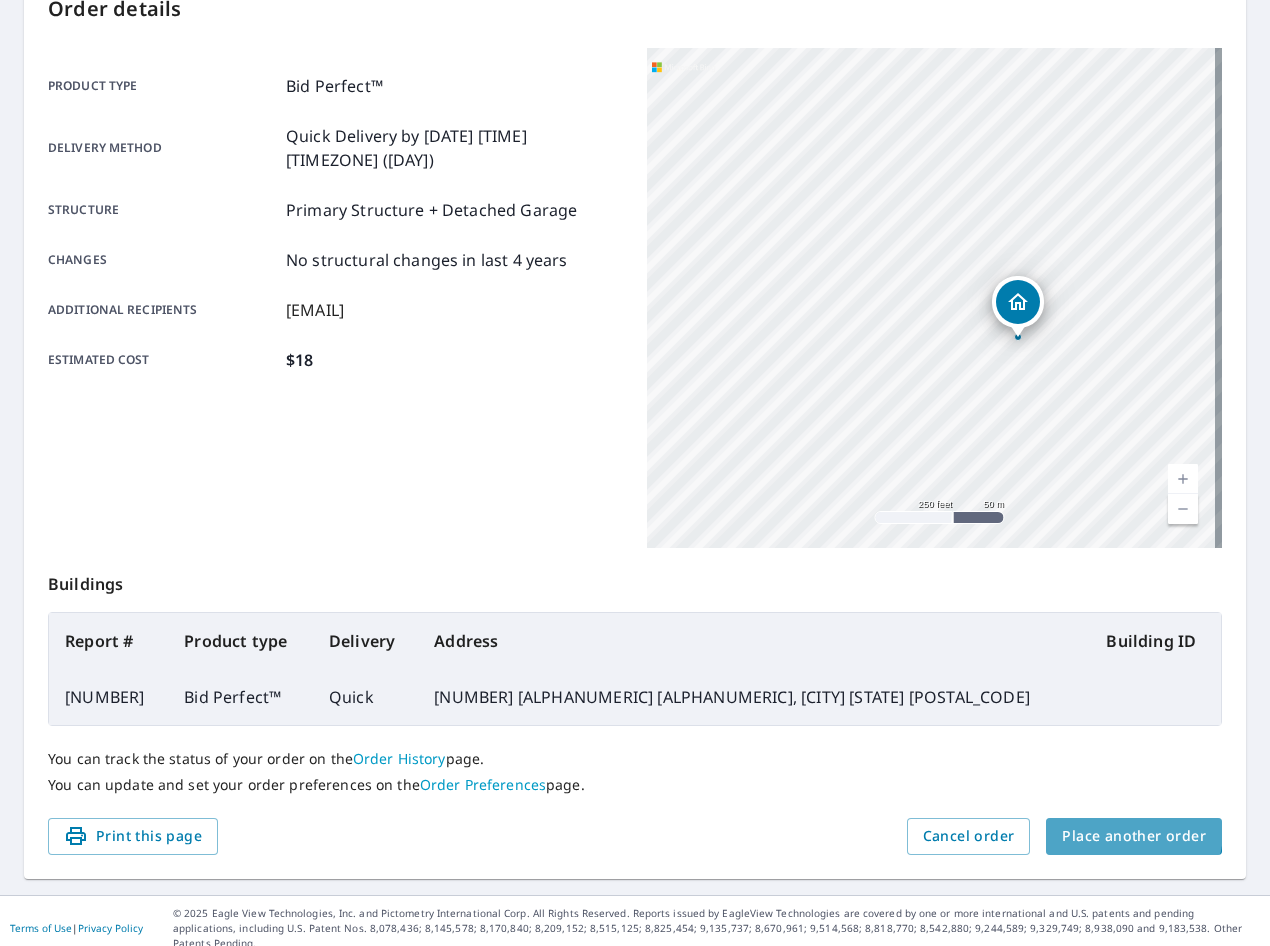 scroll, scrollTop: 0, scrollLeft: 0, axis: both 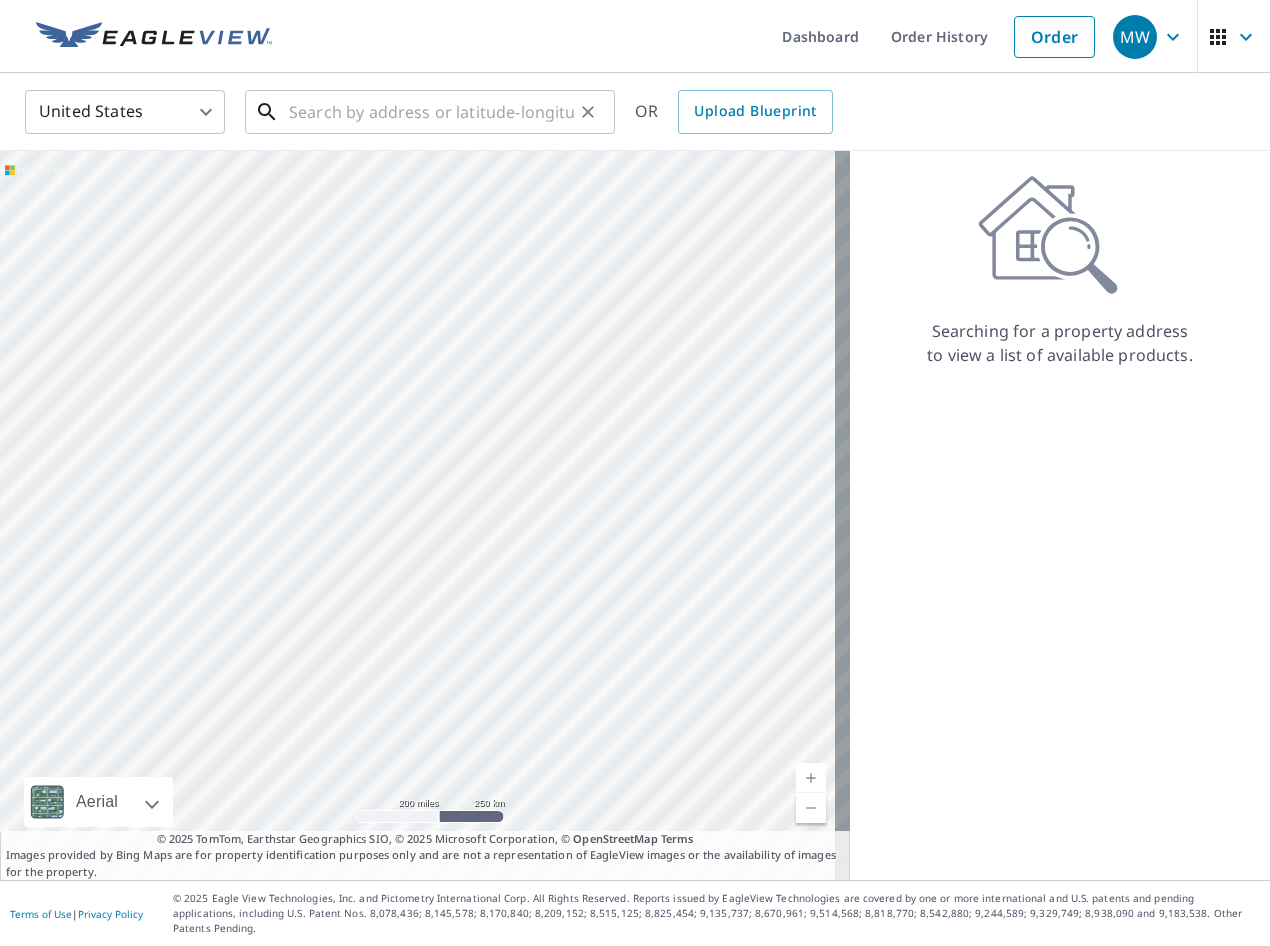 click at bounding box center [431, 112] 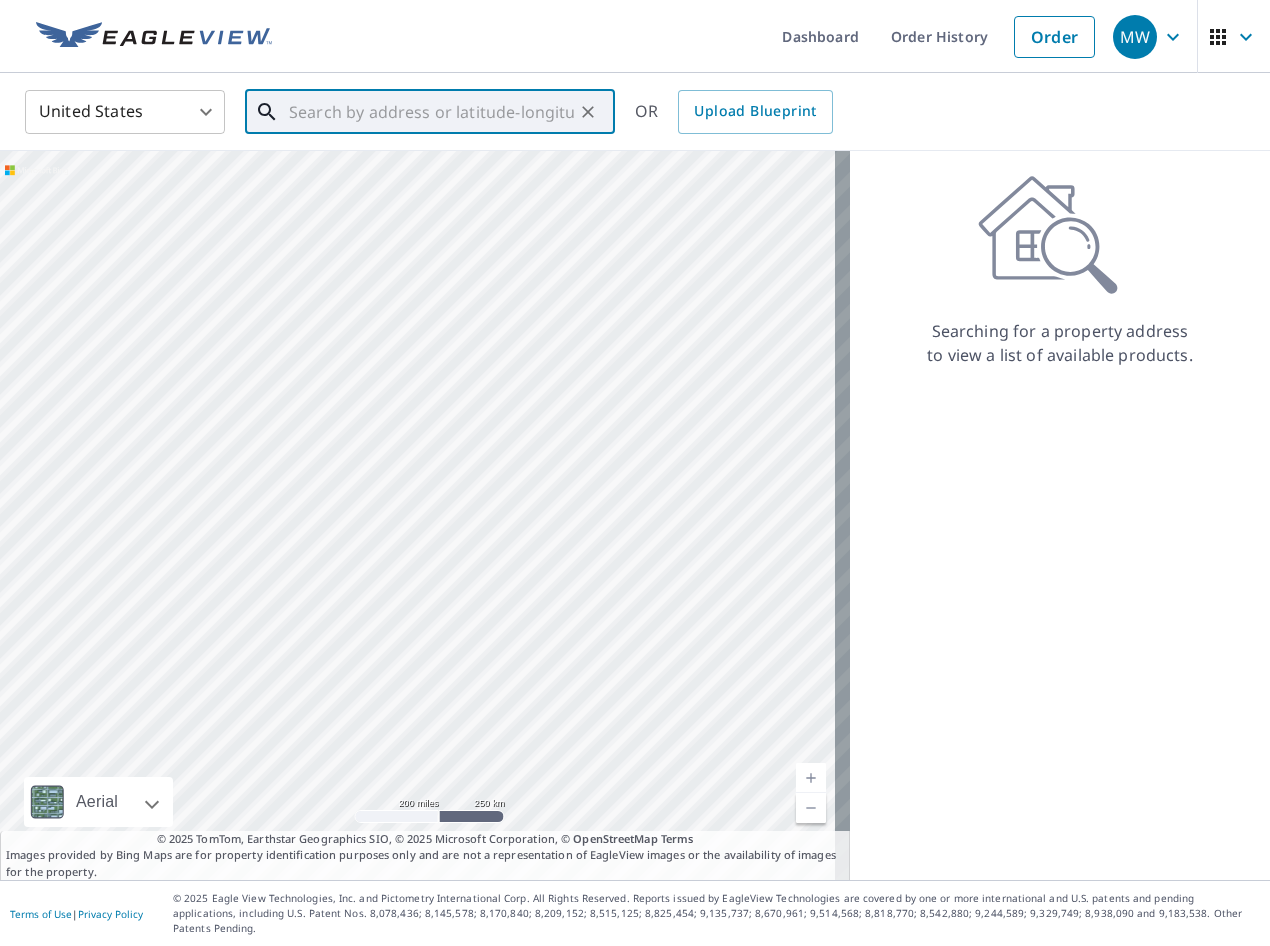click at bounding box center (431, 112) 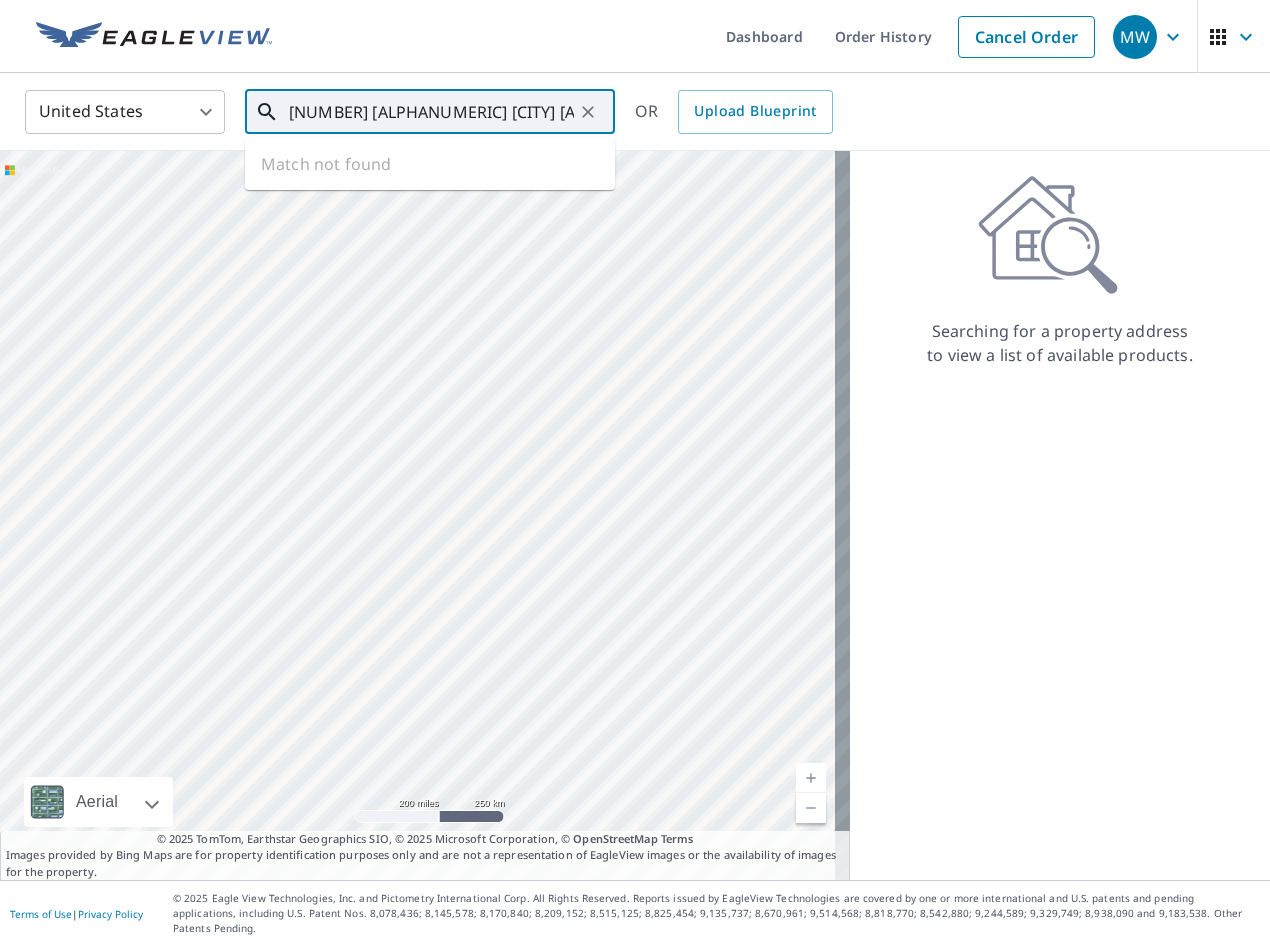 type on "[NUMBER] [ALPHANUMERIC] [CITY] [ALPHANUMERIC] [ALPHANUMERIC]" 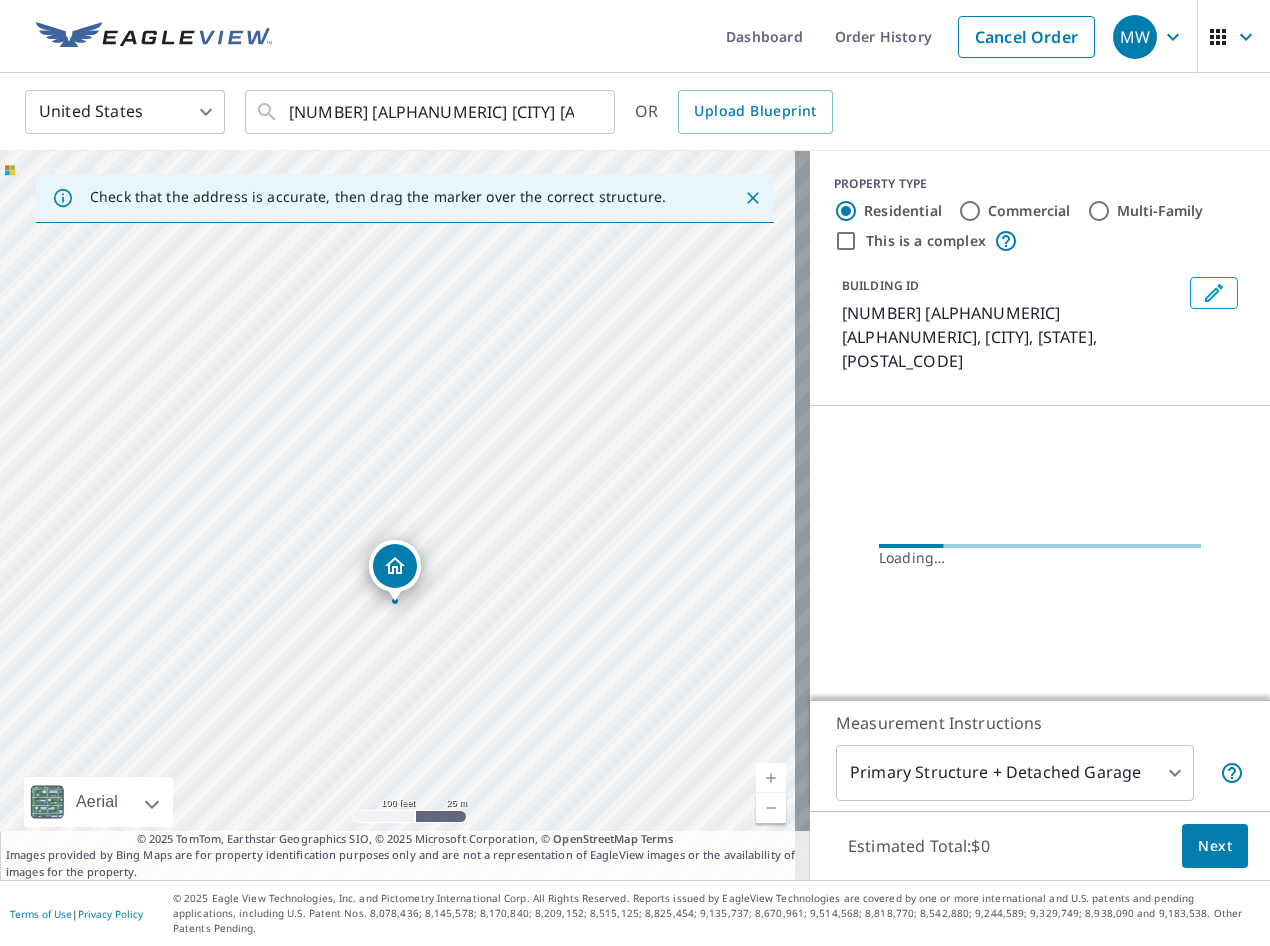 drag, startPoint x: 489, startPoint y: 505, endPoint x: 450, endPoint y: 613, distance: 114.82596 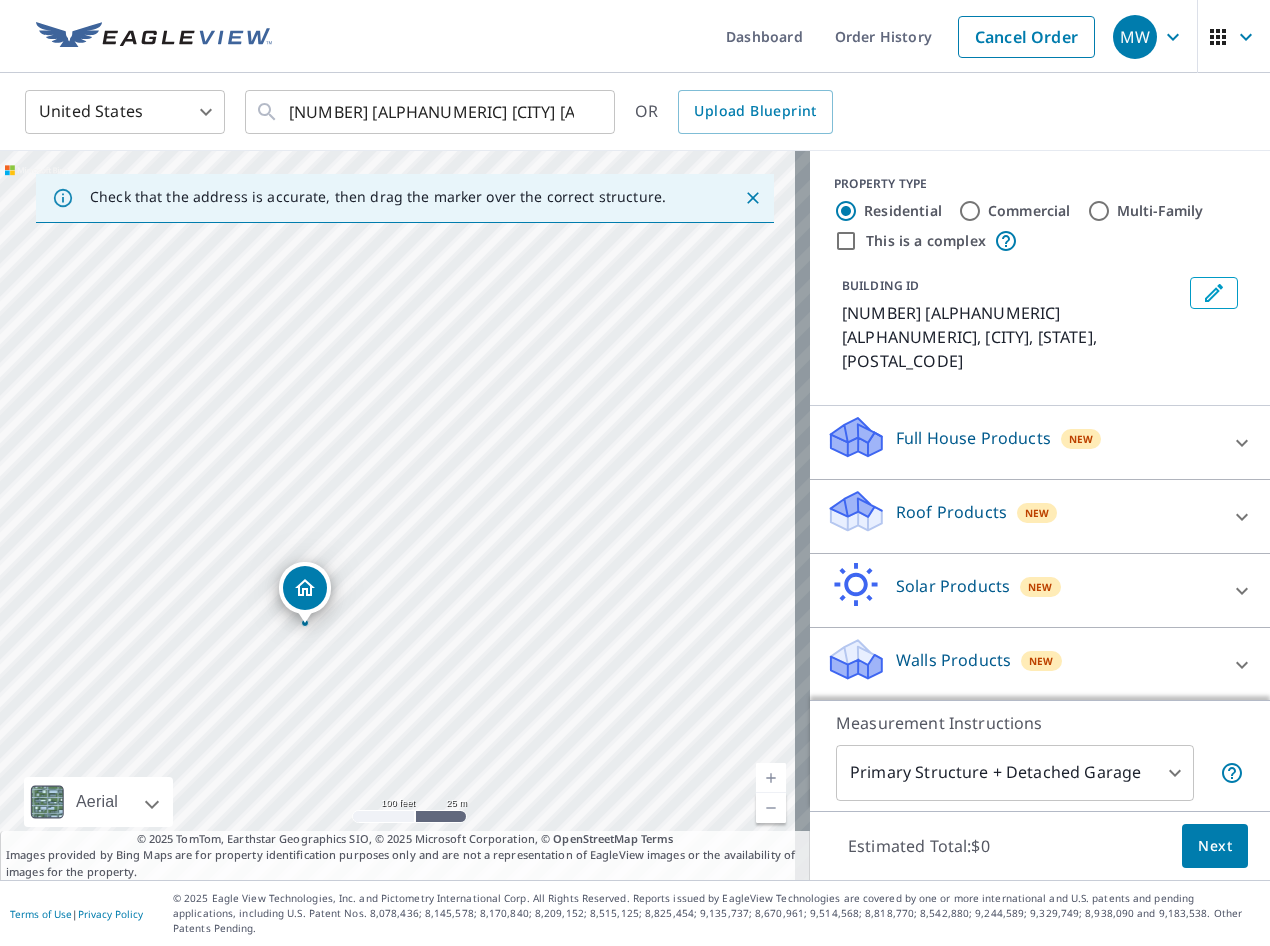 drag, startPoint x: 470, startPoint y: 561, endPoint x: 388, endPoint y: 625, distance: 104.019226 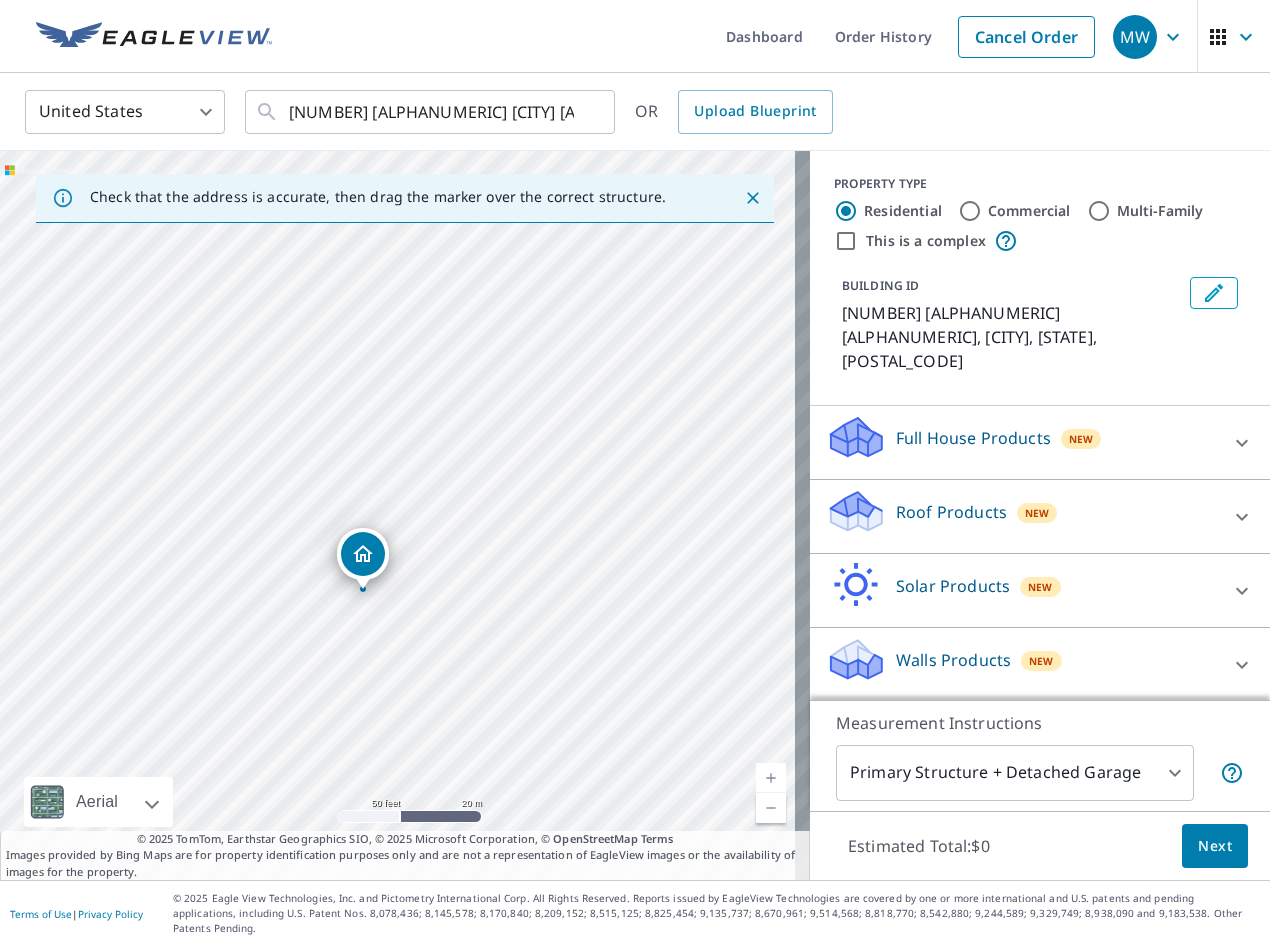 drag, startPoint x: 407, startPoint y: 608, endPoint x: 559, endPoint y: 563, distance: 158.52129 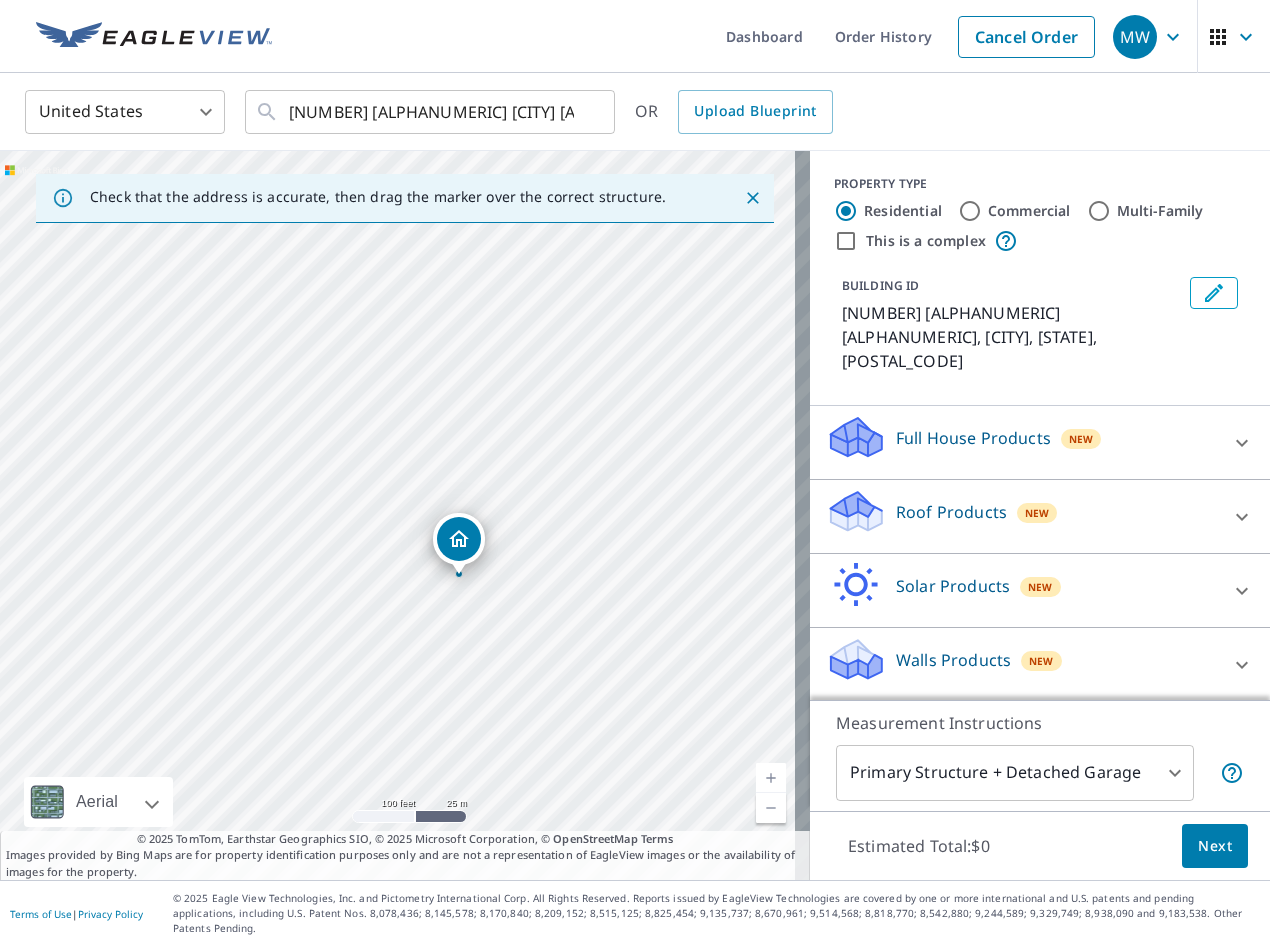 click on "Roof Products" at bounding box center [951, 512] 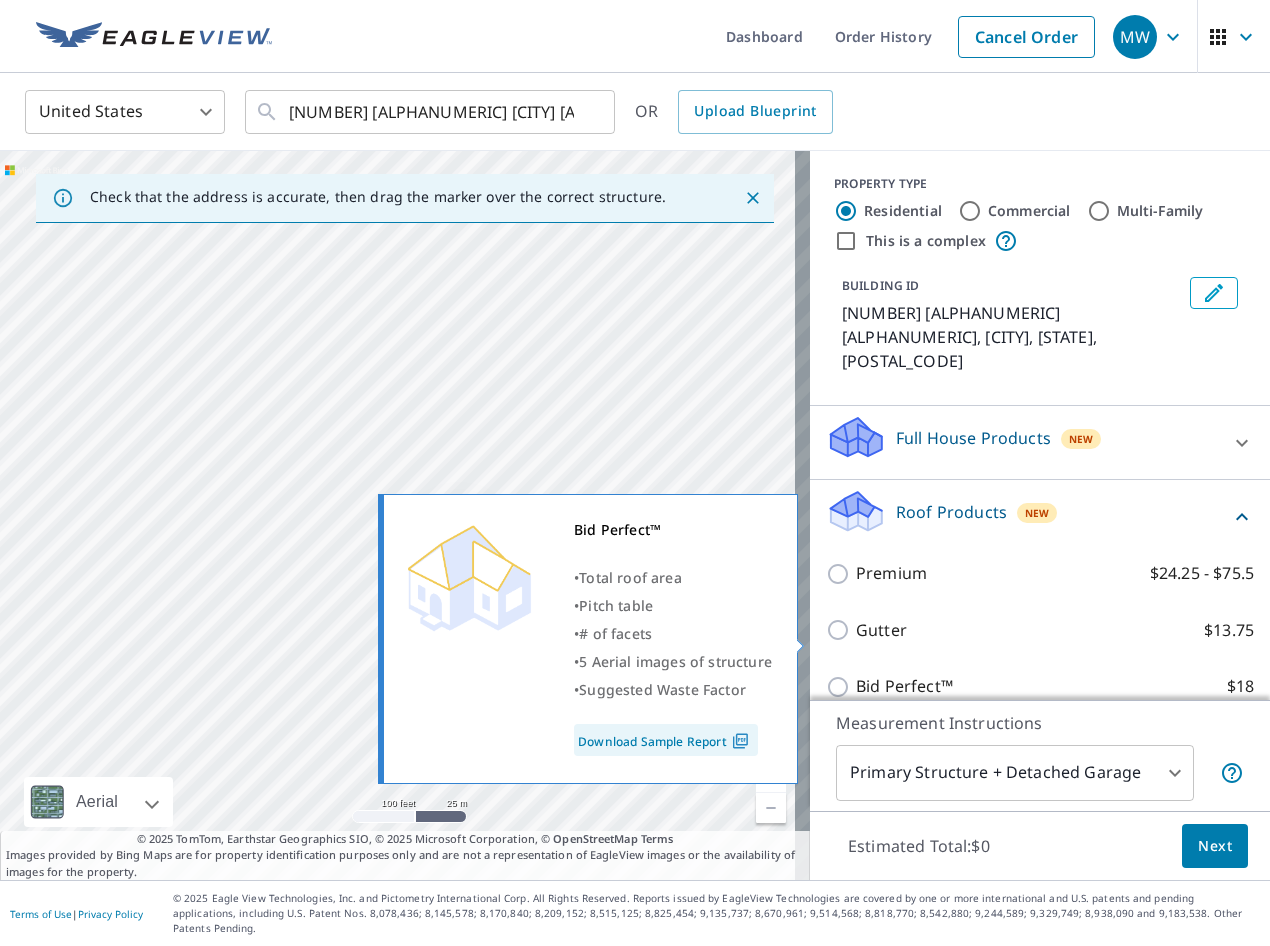 click on "Bid Perfect™ $18" at bounding box center (841, 687) 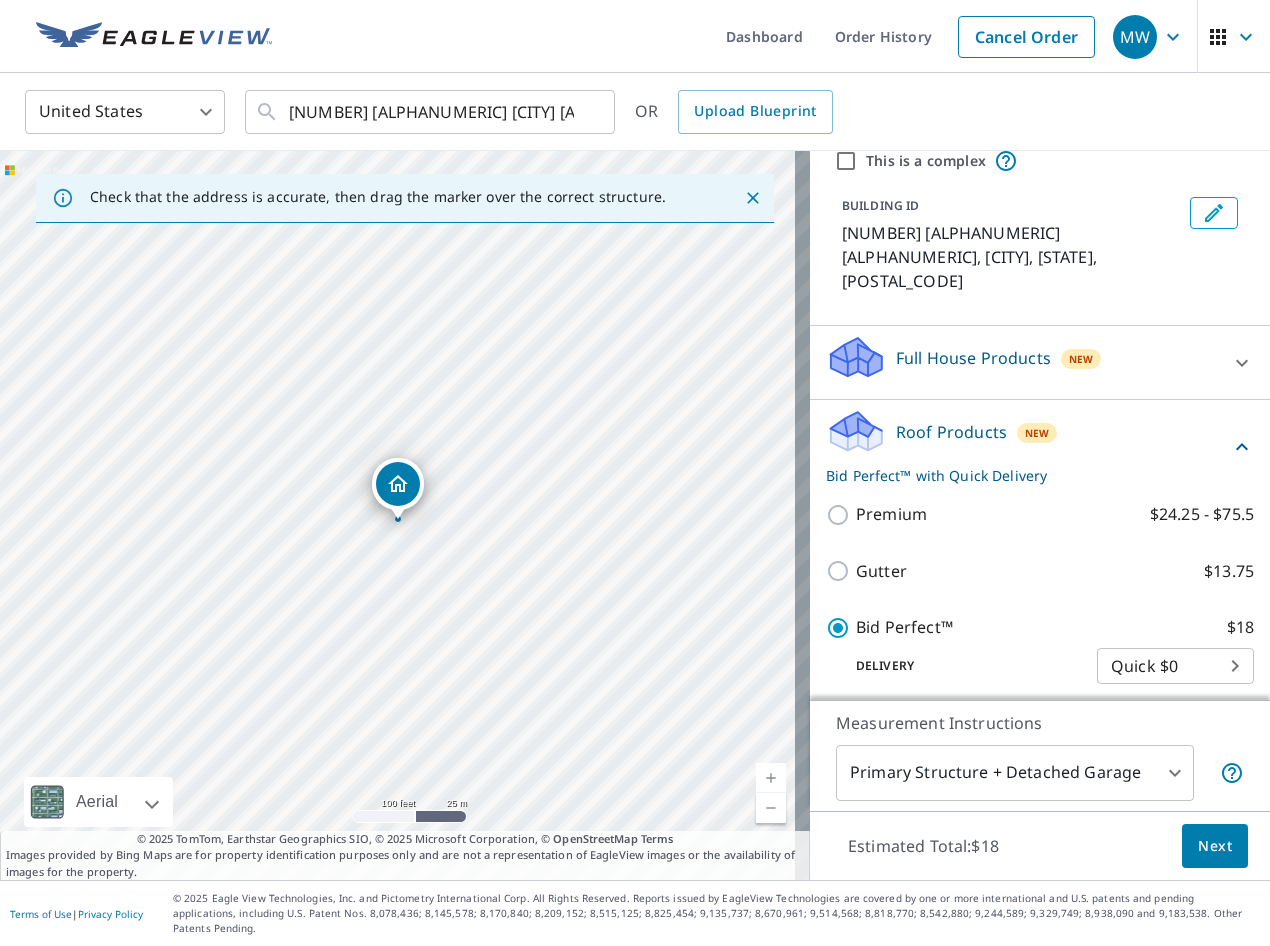 scroll, scrollTop: 174, scrollLeft: 0, axis: vertical 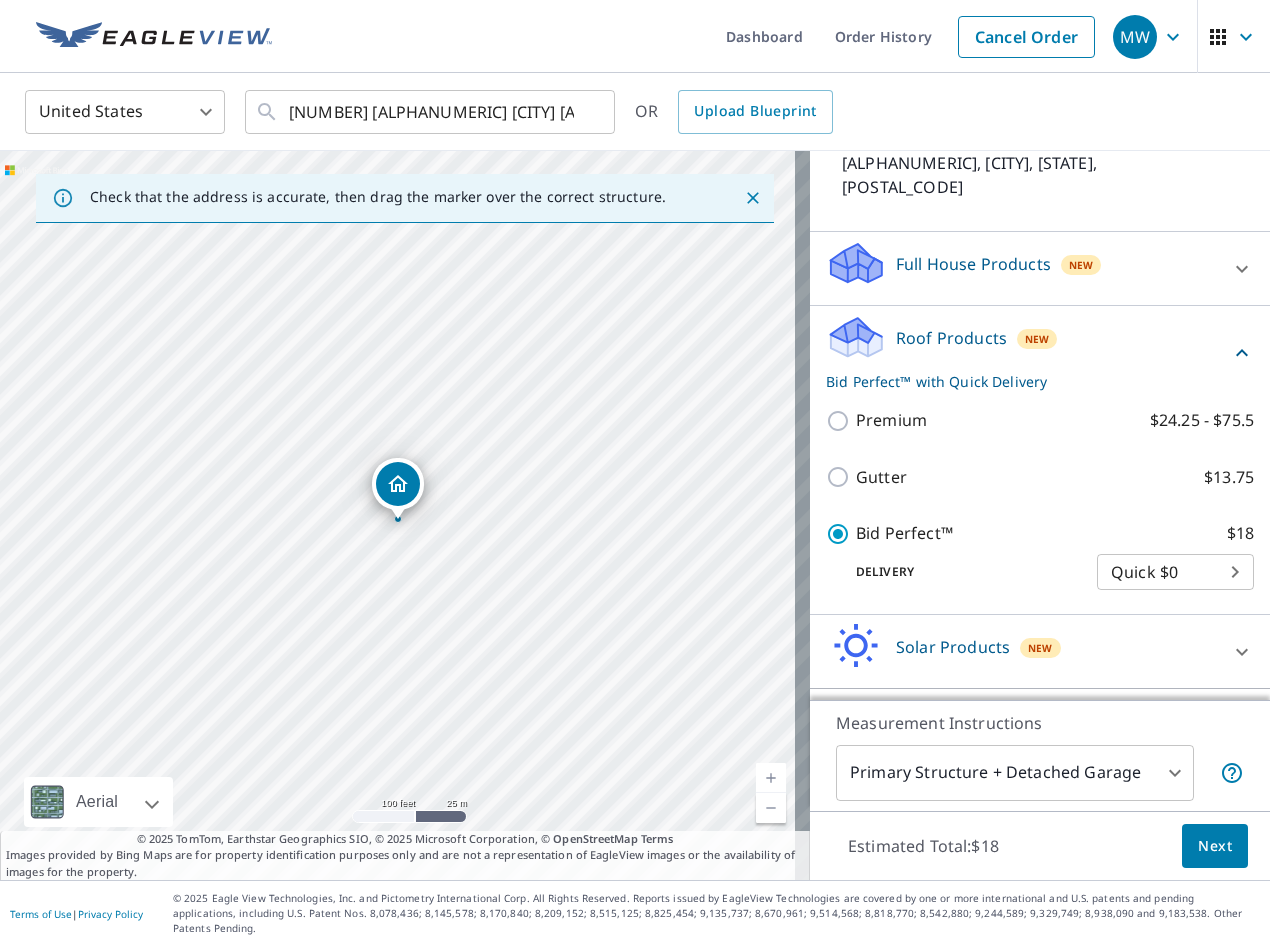 click on "Next" at bounding box center [1215, 846] 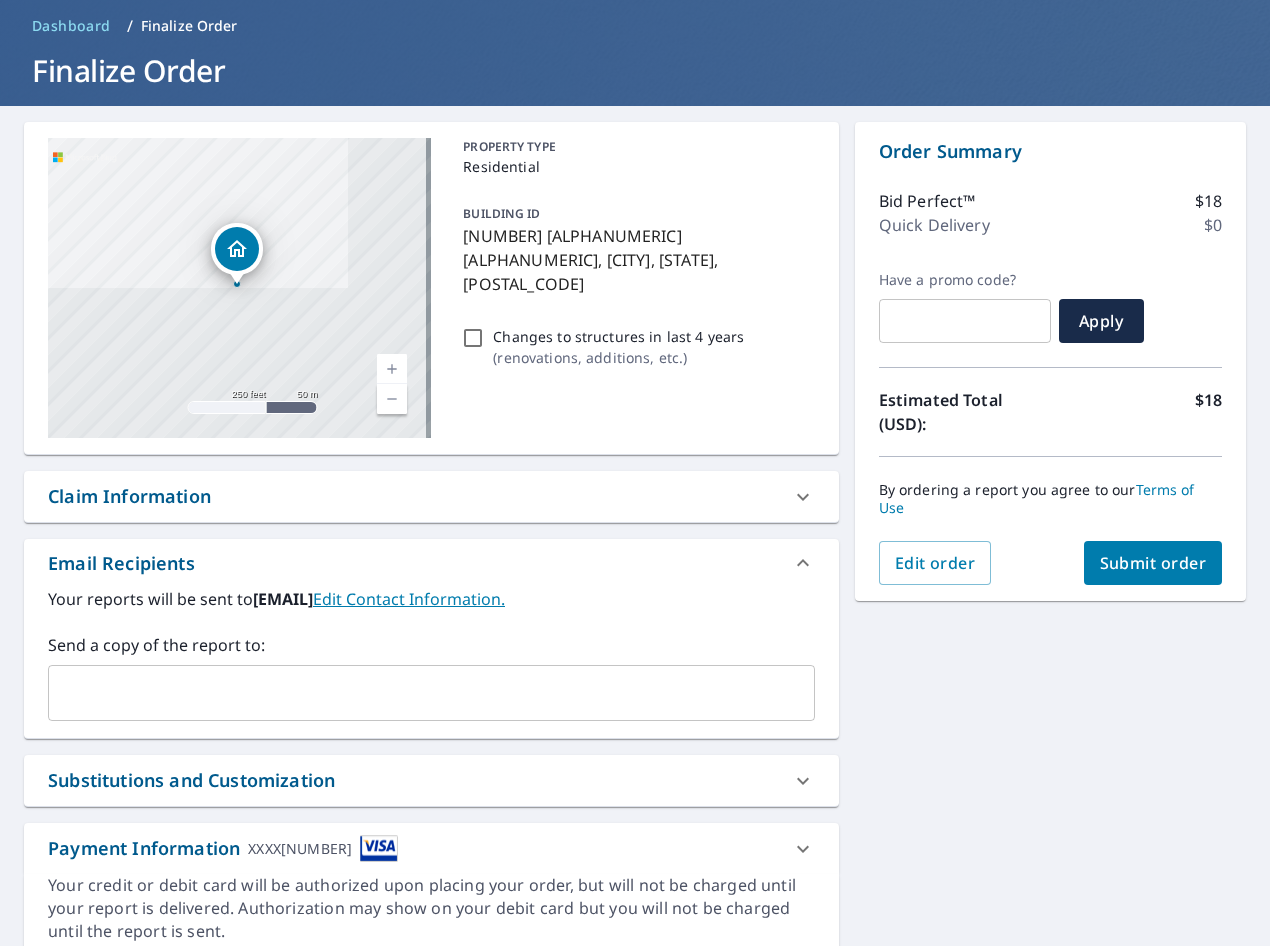 scroll, scrollTop: 160, scrollLeft: 0, axis: vertical 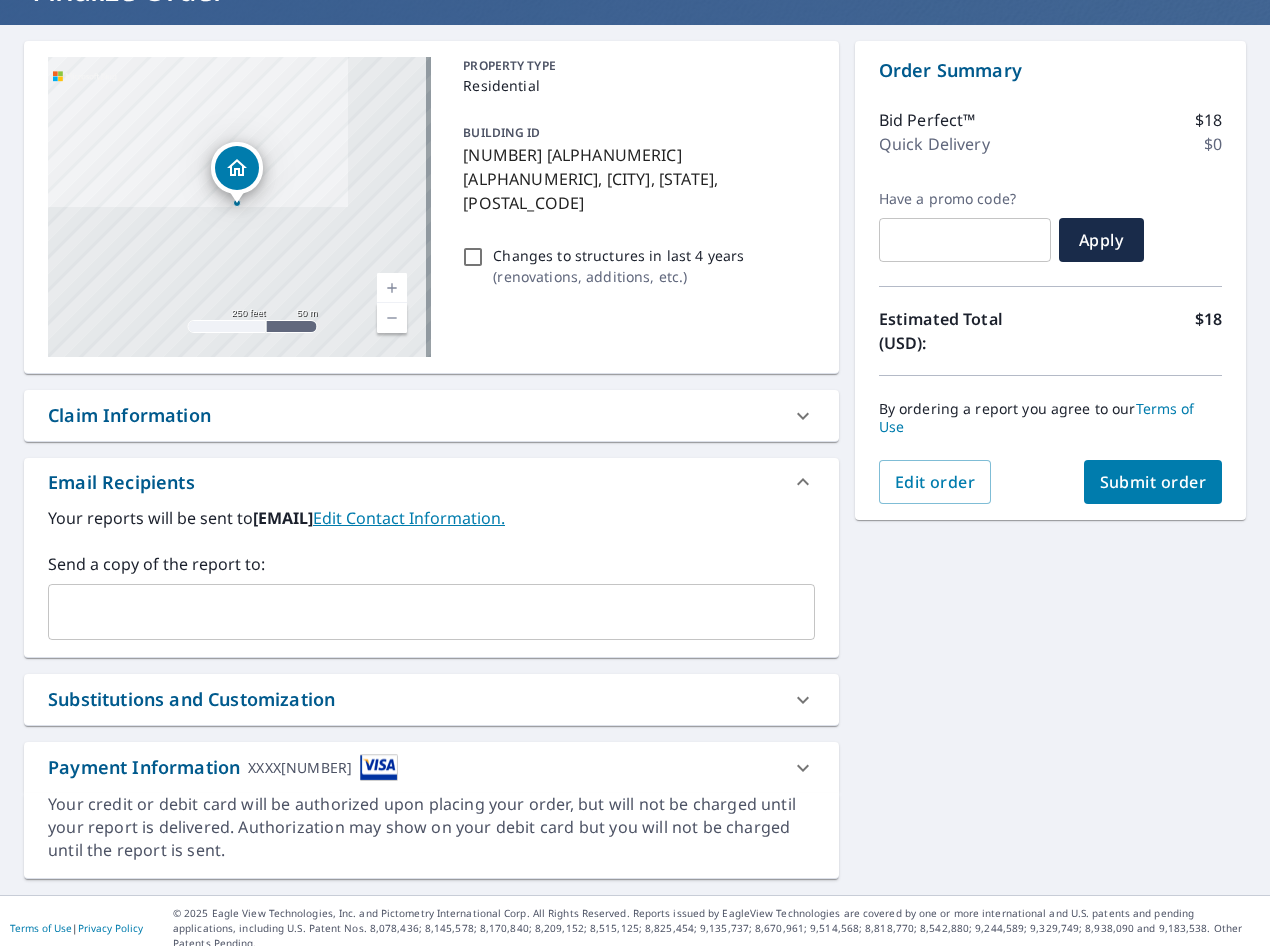 click on "​" at bounding box center [431, 612] 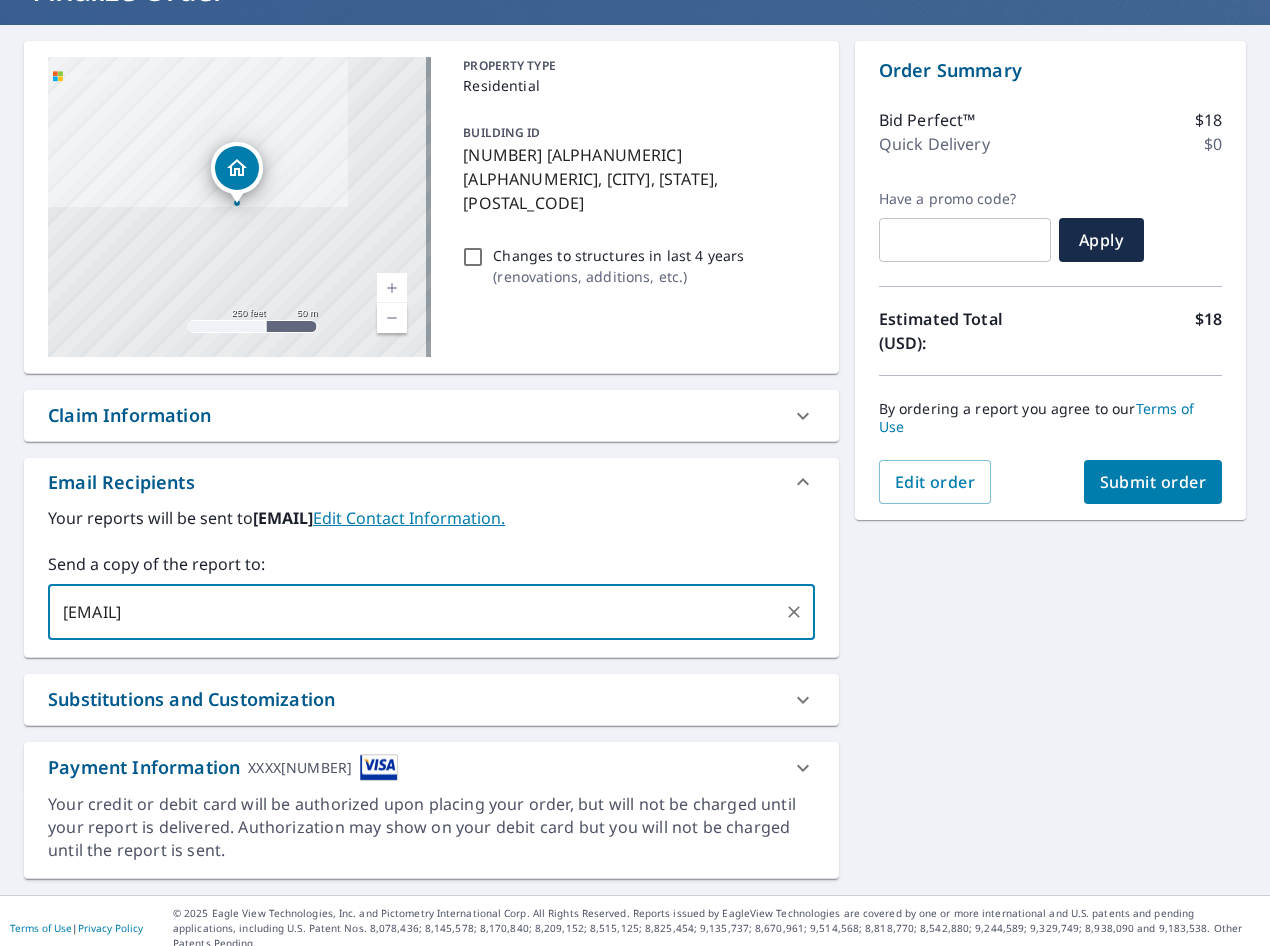 type on "[EMAIL]" 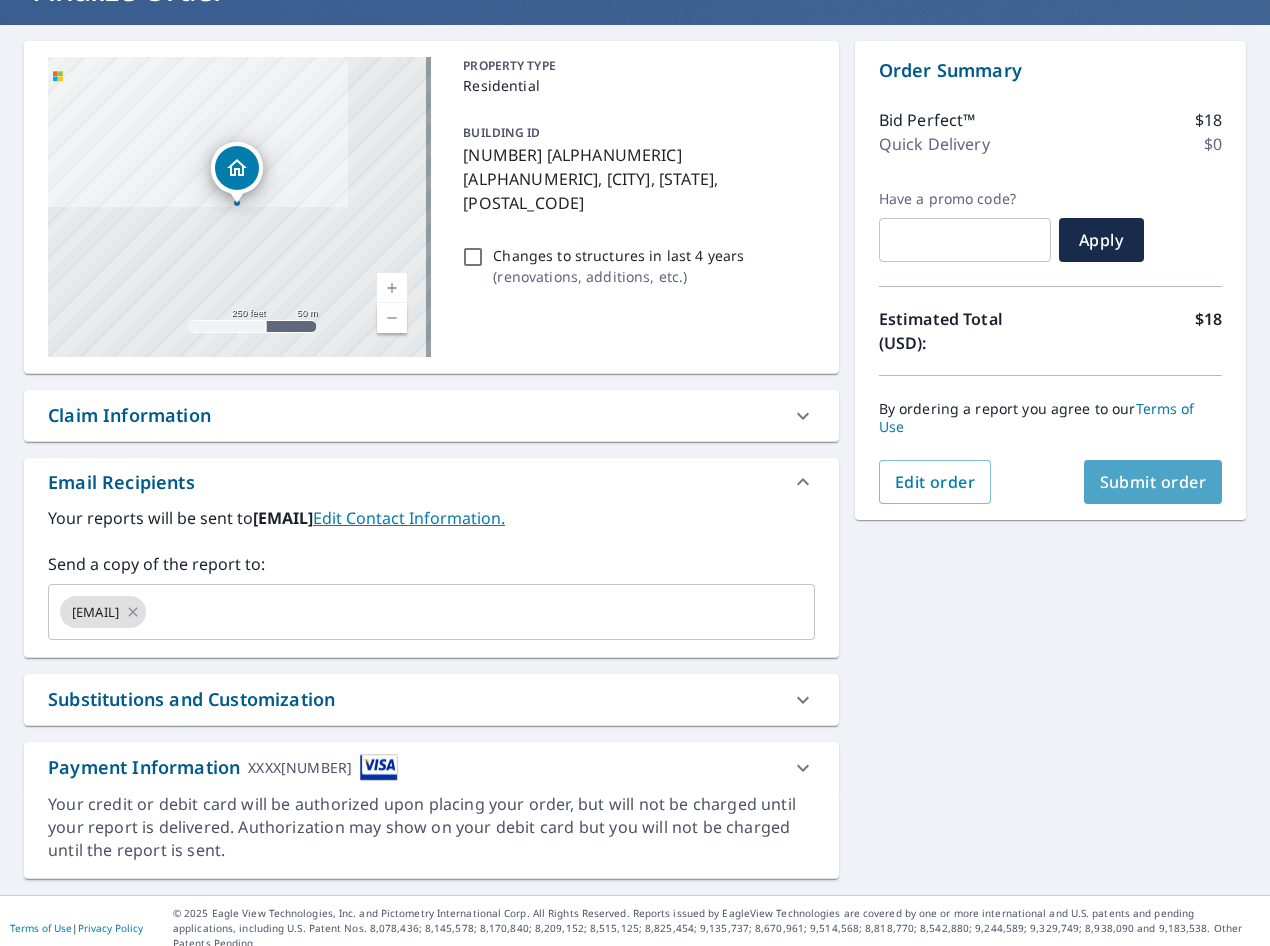 click on "Submit order" at bounding box center (1153, 482) 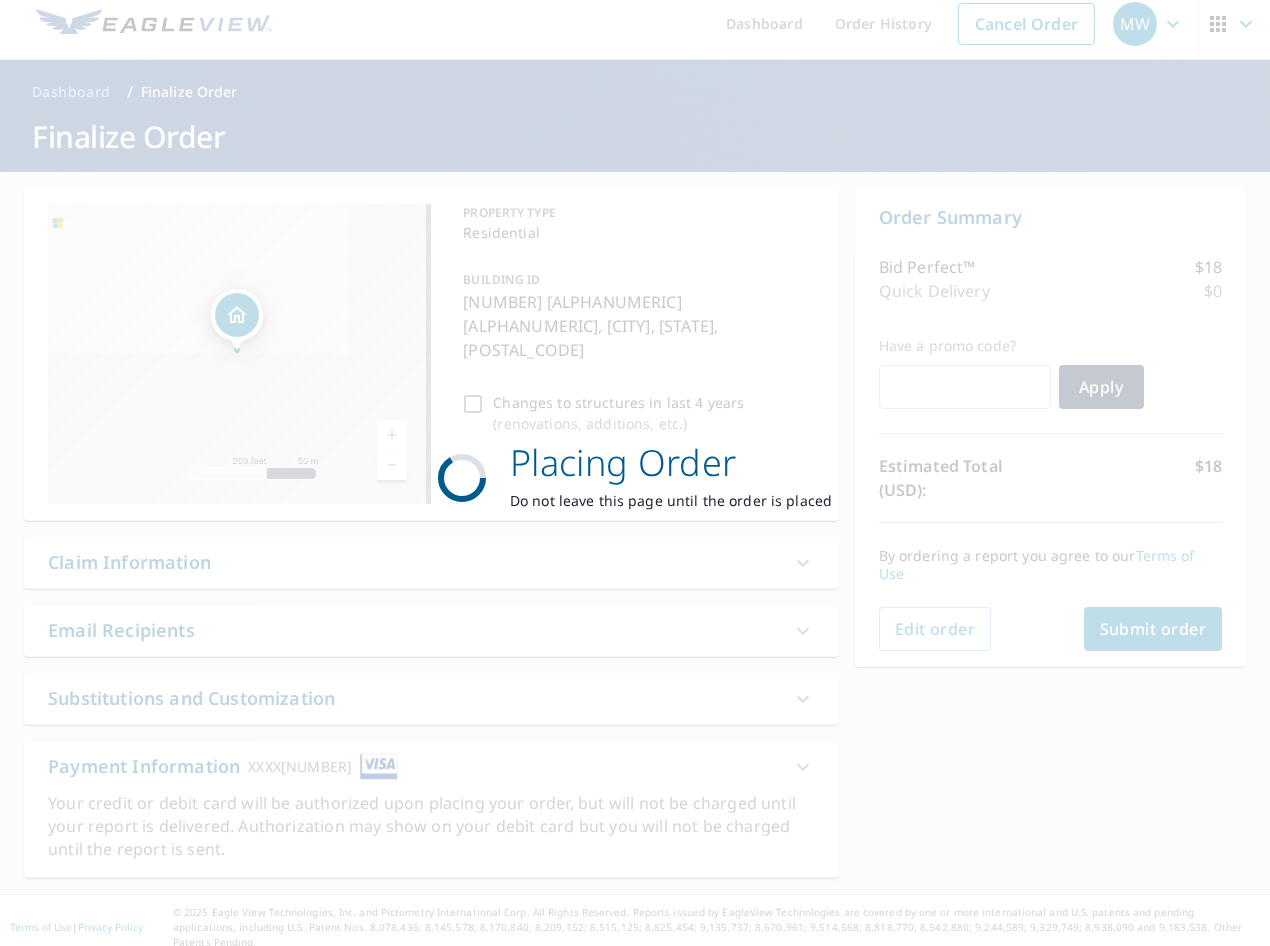 scroll, scrollTop: 12, scrollLeft: 0, axis: vertical 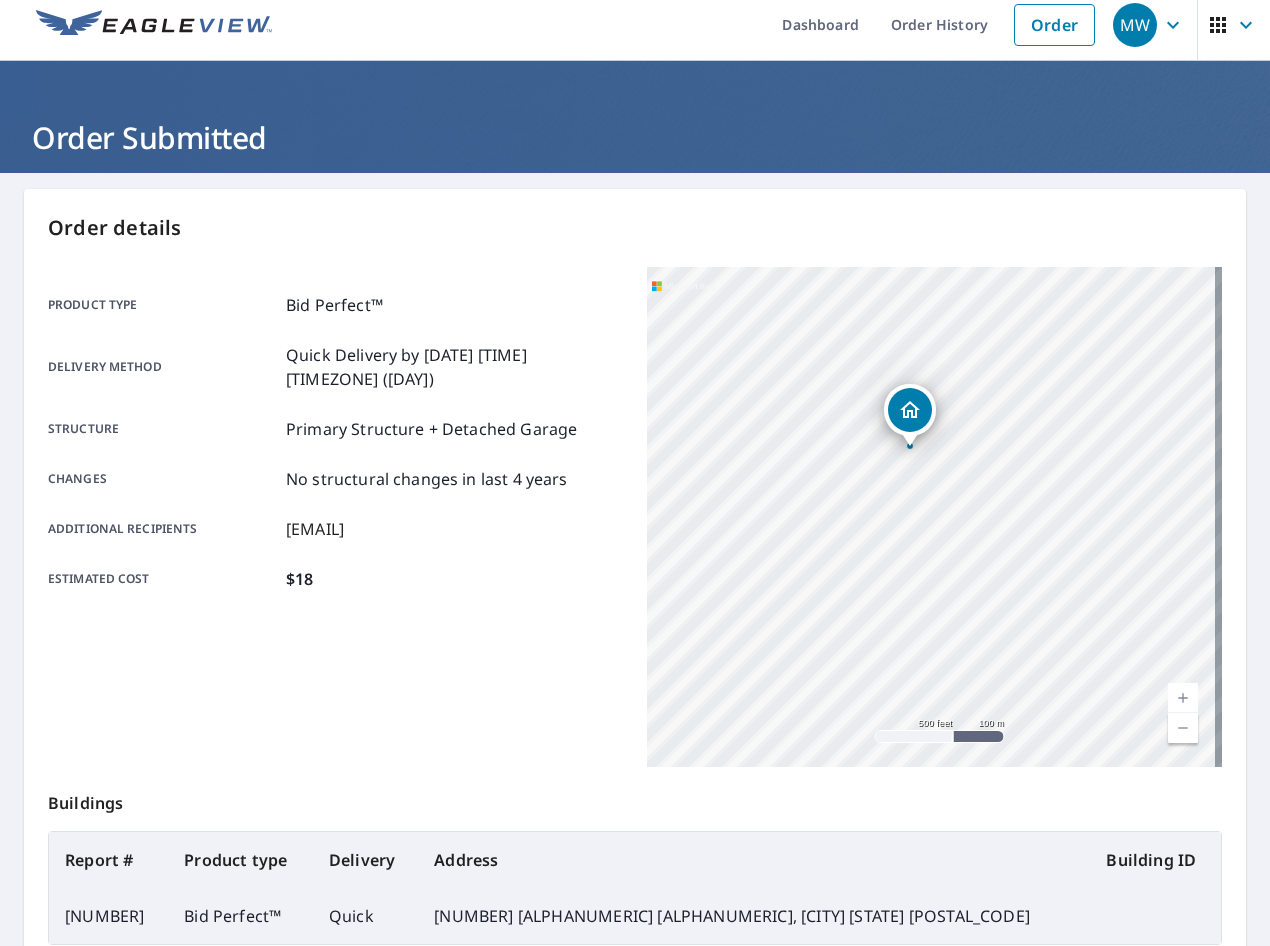 drag, startPoint x: 946, startPoint y: 572, endPoint x: 879, endPoint y: 337, distance: 244.36449 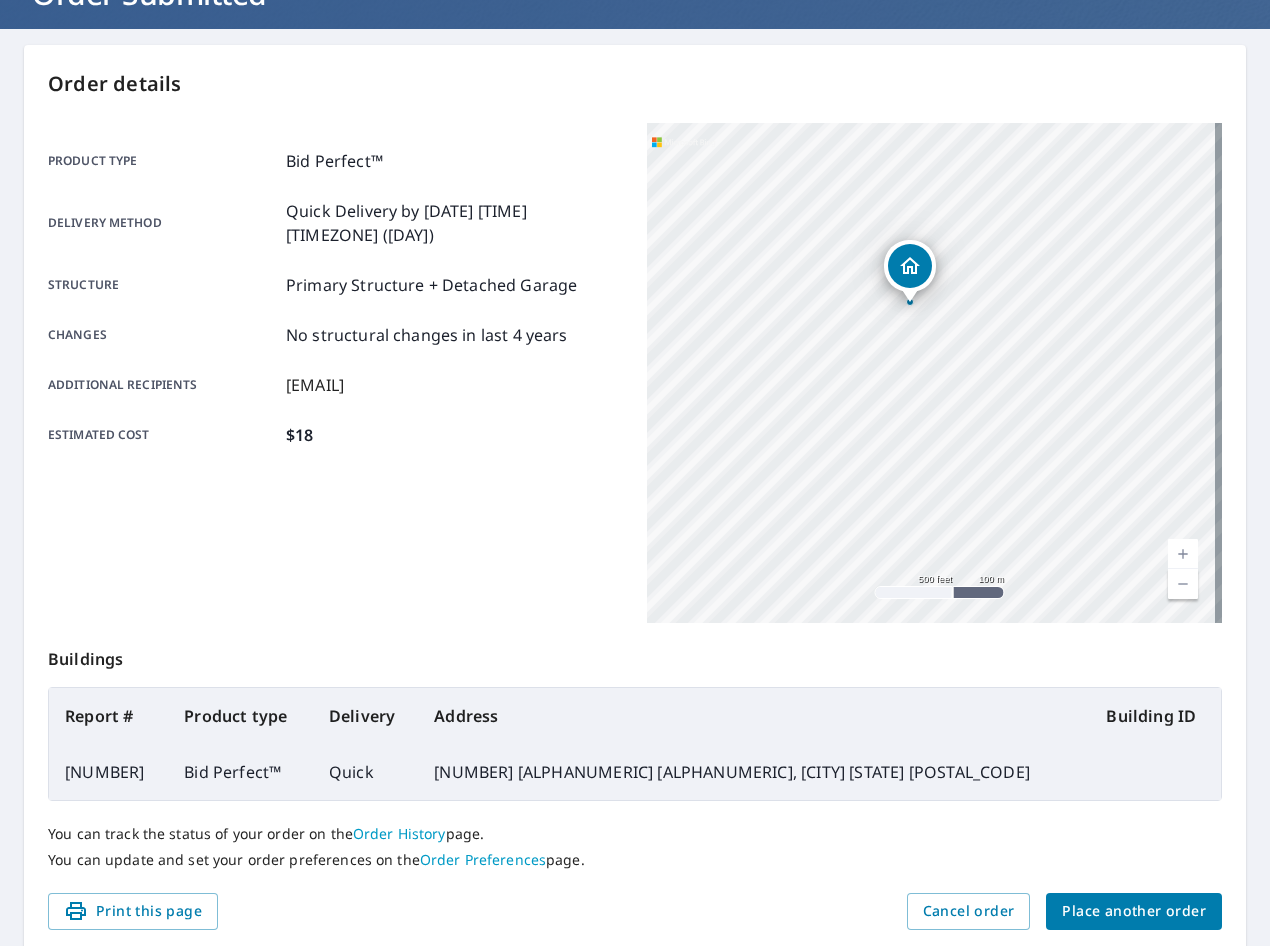 scroll, scrollTop: 231, scrollLeft: 0, axis: vertical 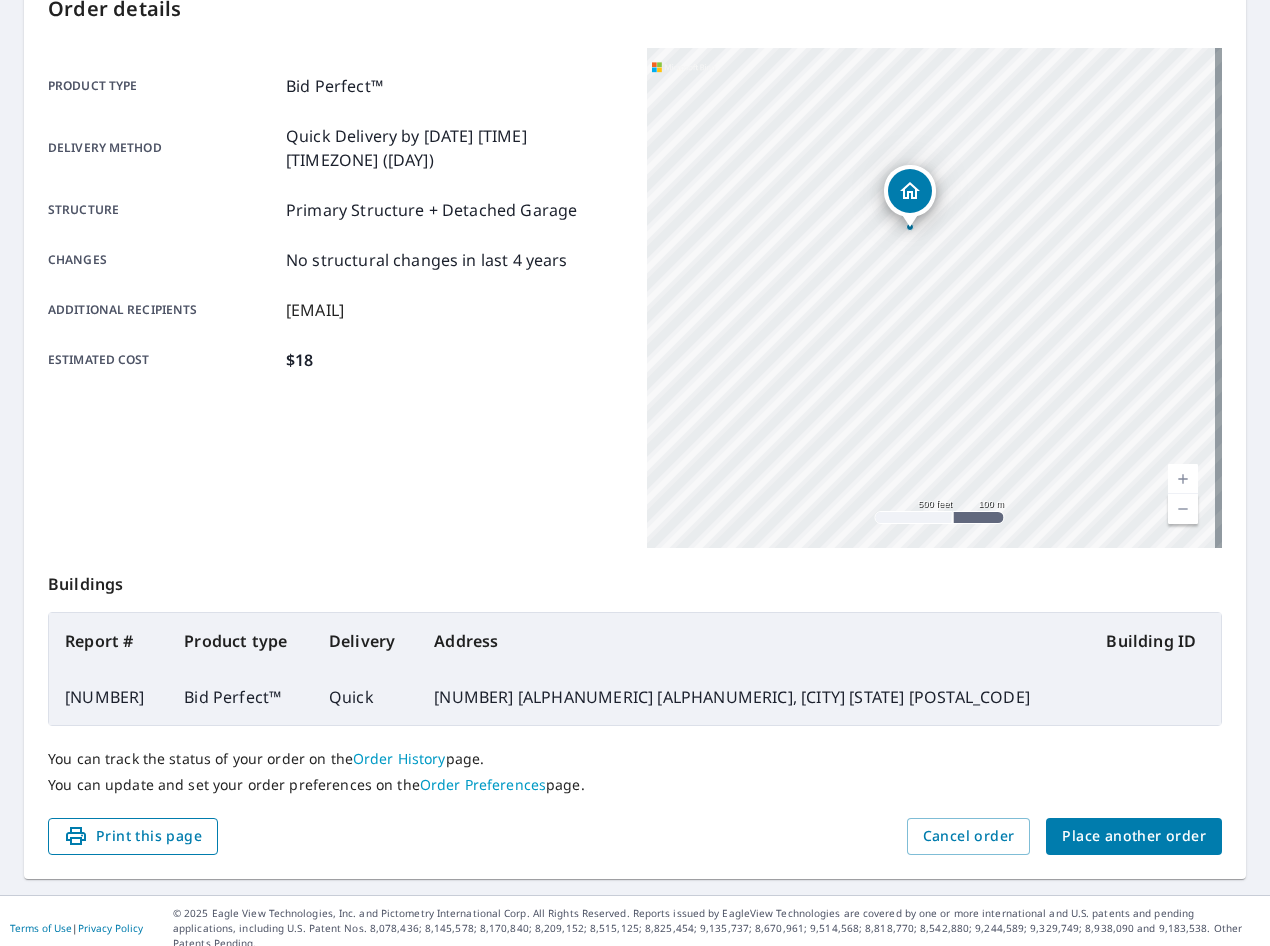 click on "Print this page" at bounding box center (133, 836) 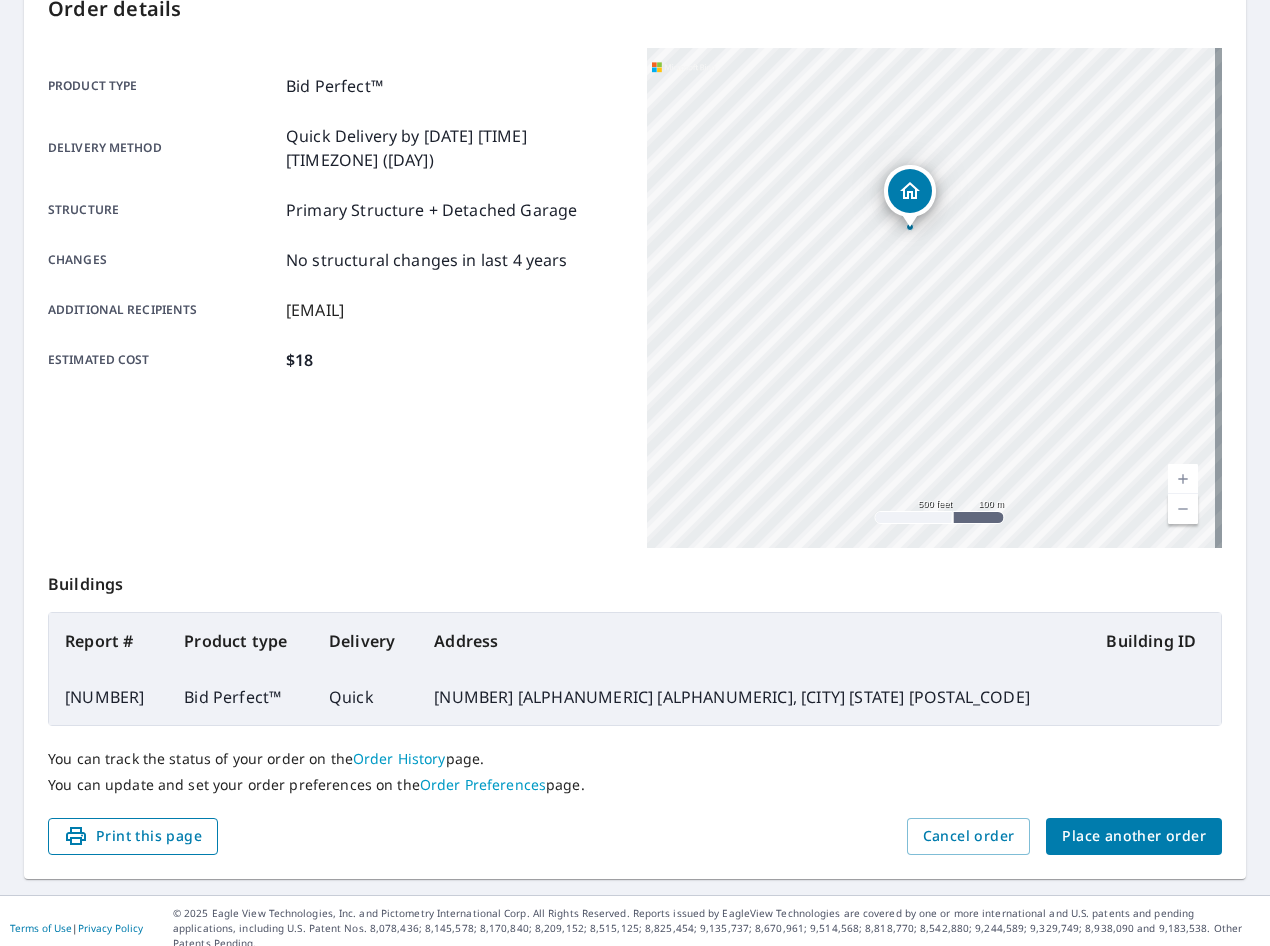 scroll, scrollTop: 231, scrollLeft: 0, axis: vertical 